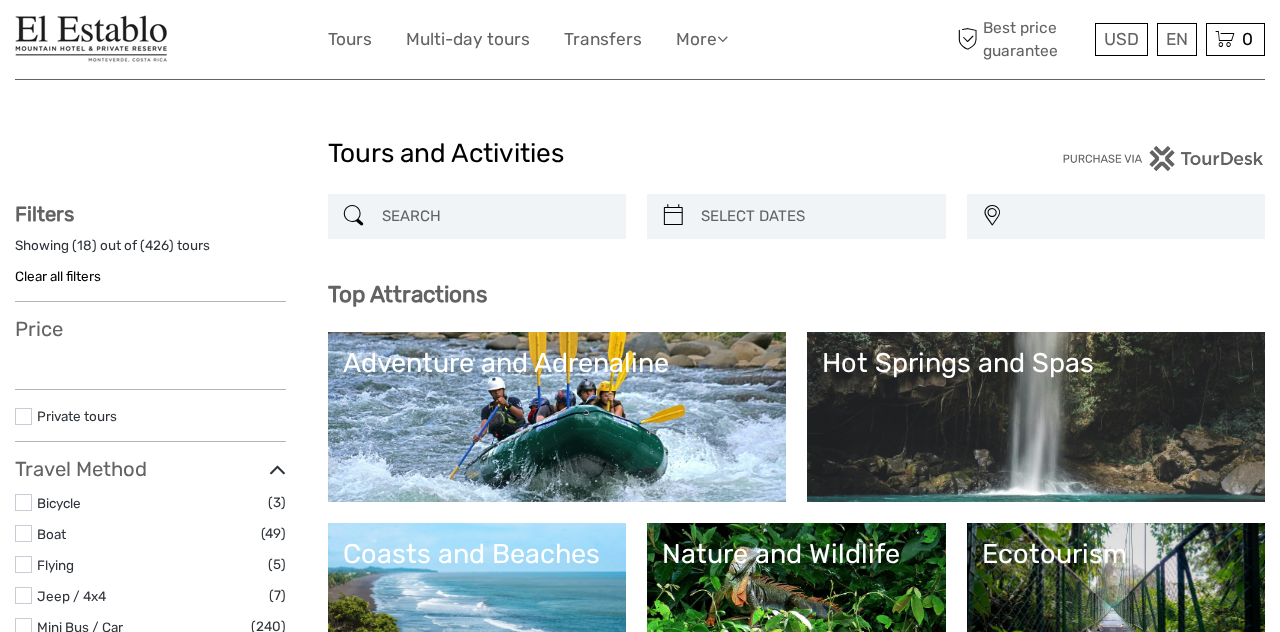 scroll, scrollTop: 0, scrollLeft: 0, axis: both 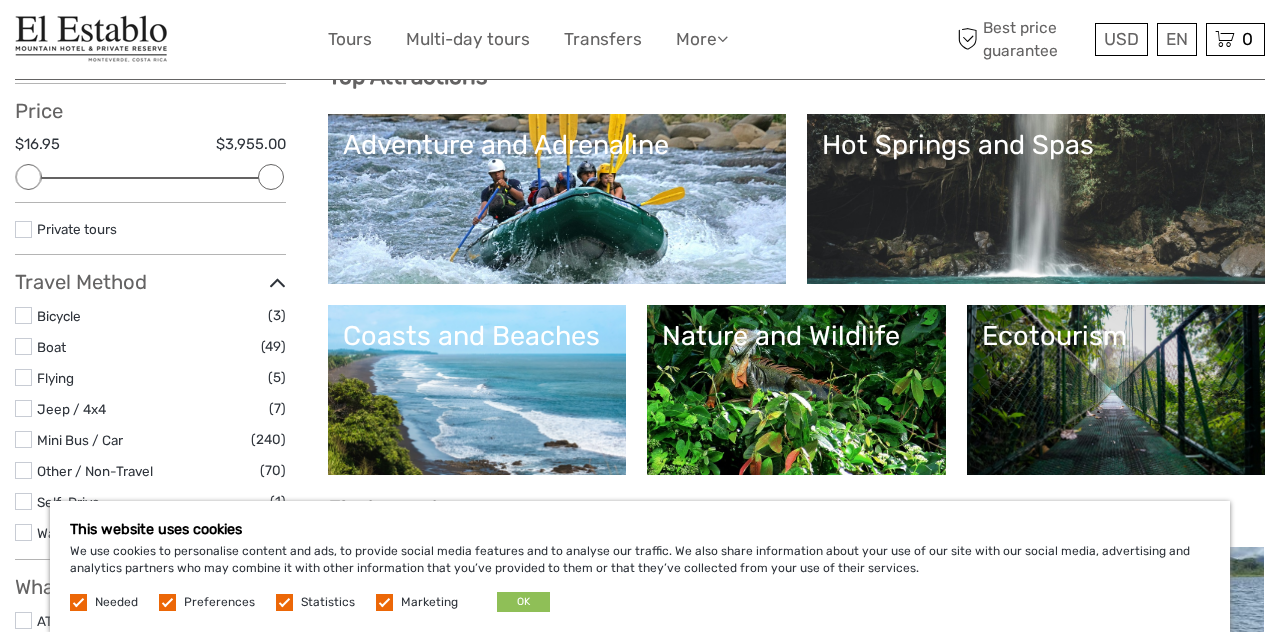 click on "Hot Springs and Spas" at bounding box center [1036, 199] 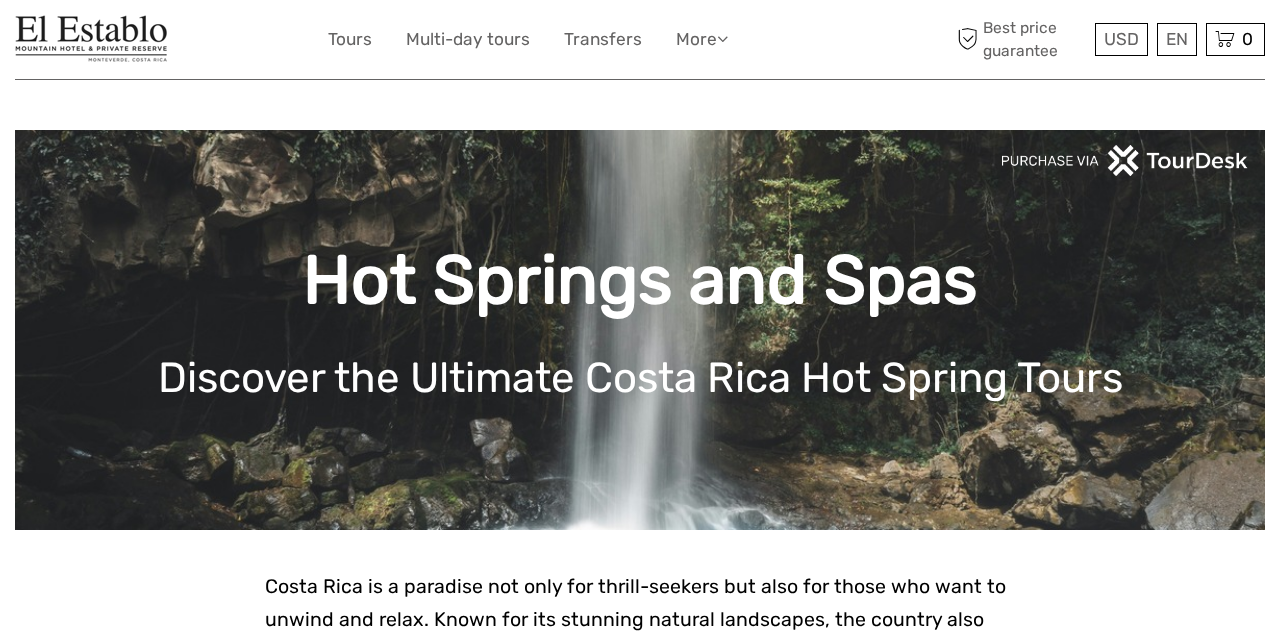 scroll, scrollTop: 0, scrollLeft: 0, axis: both 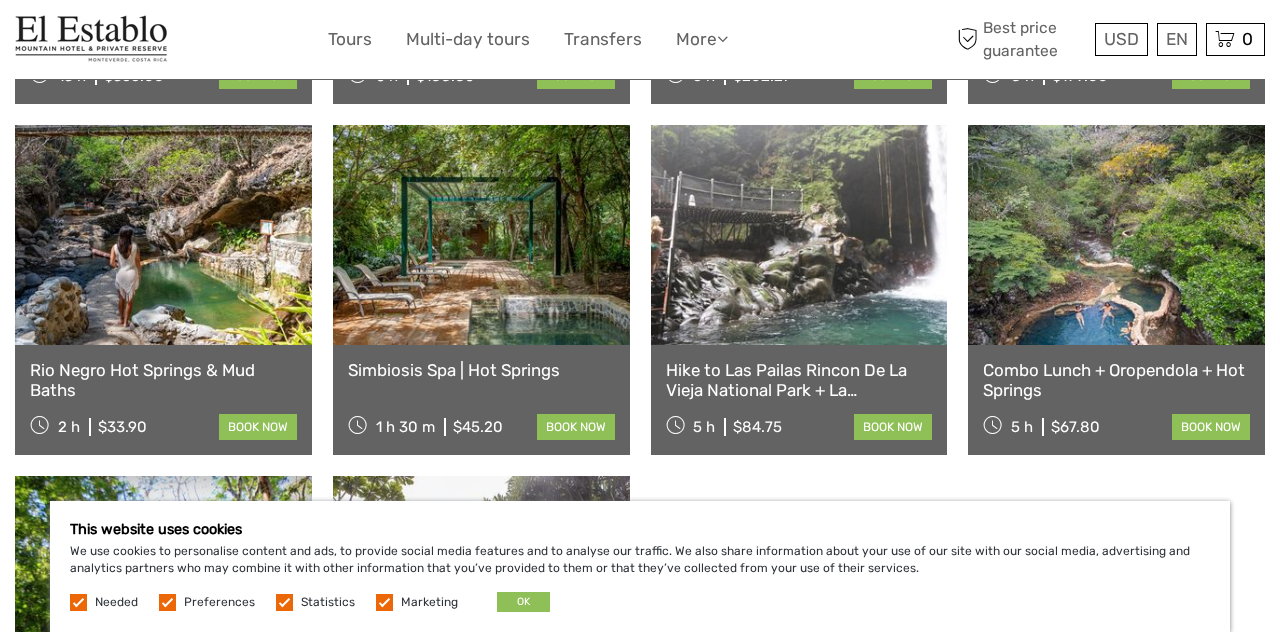 click at bounding box center [1116, 235] 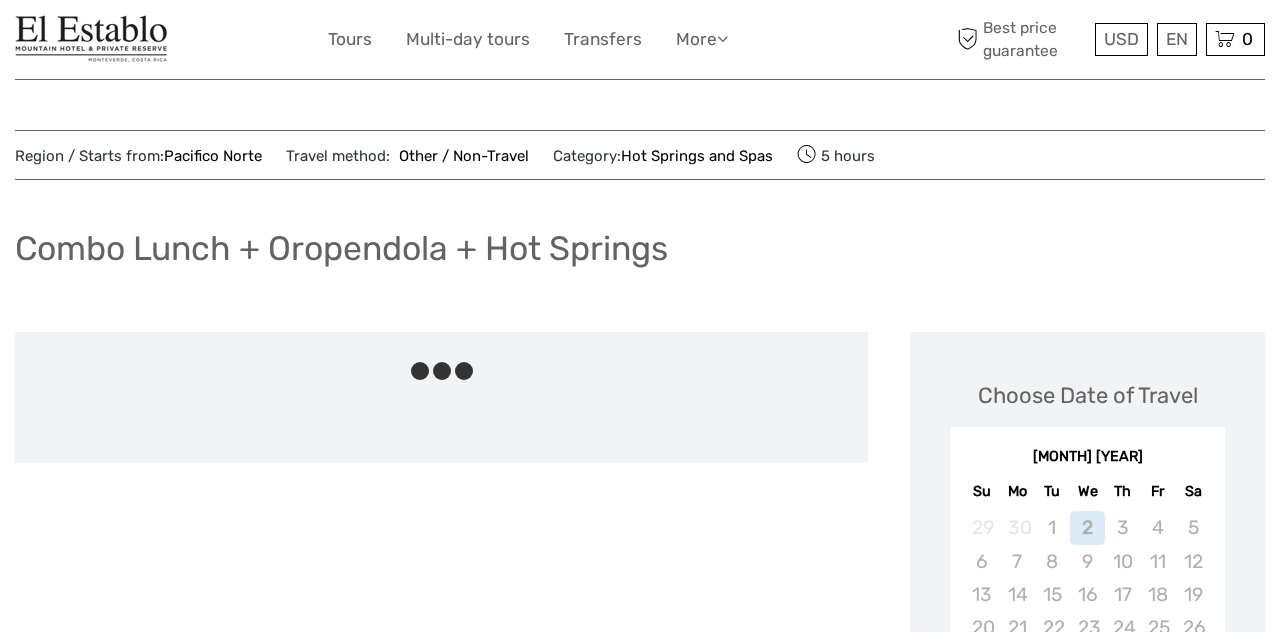 scroll, scrollTop: 0, scrollLeft: 0, axis: both 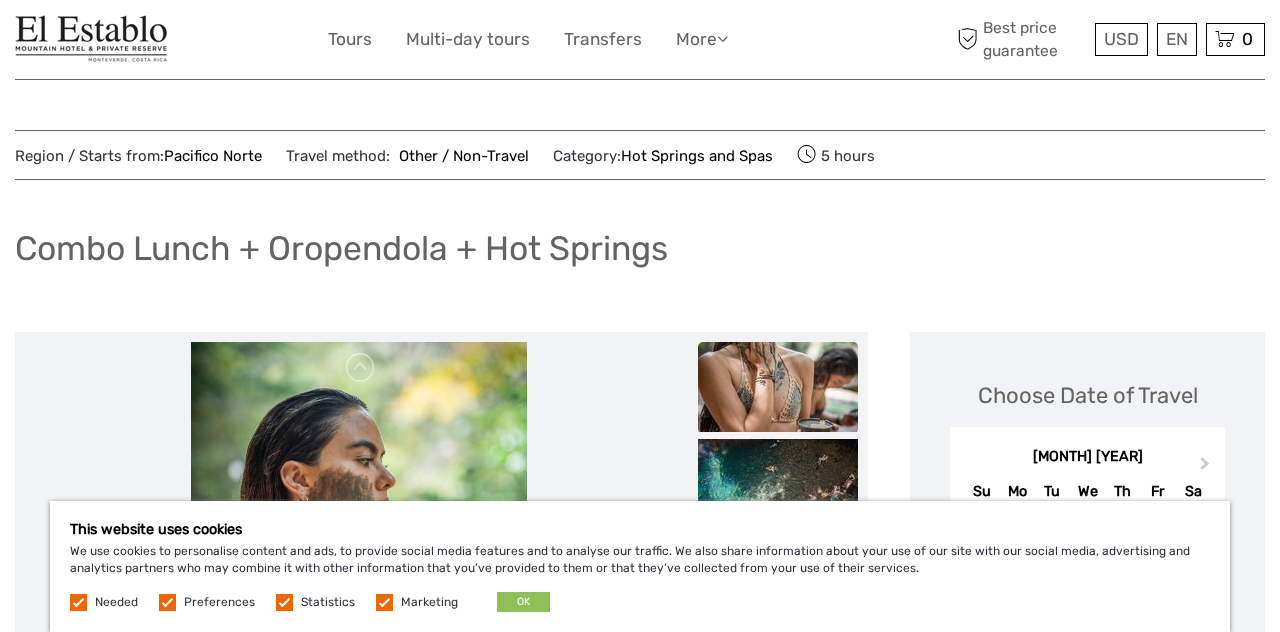 click at bounding box center [384, 602] 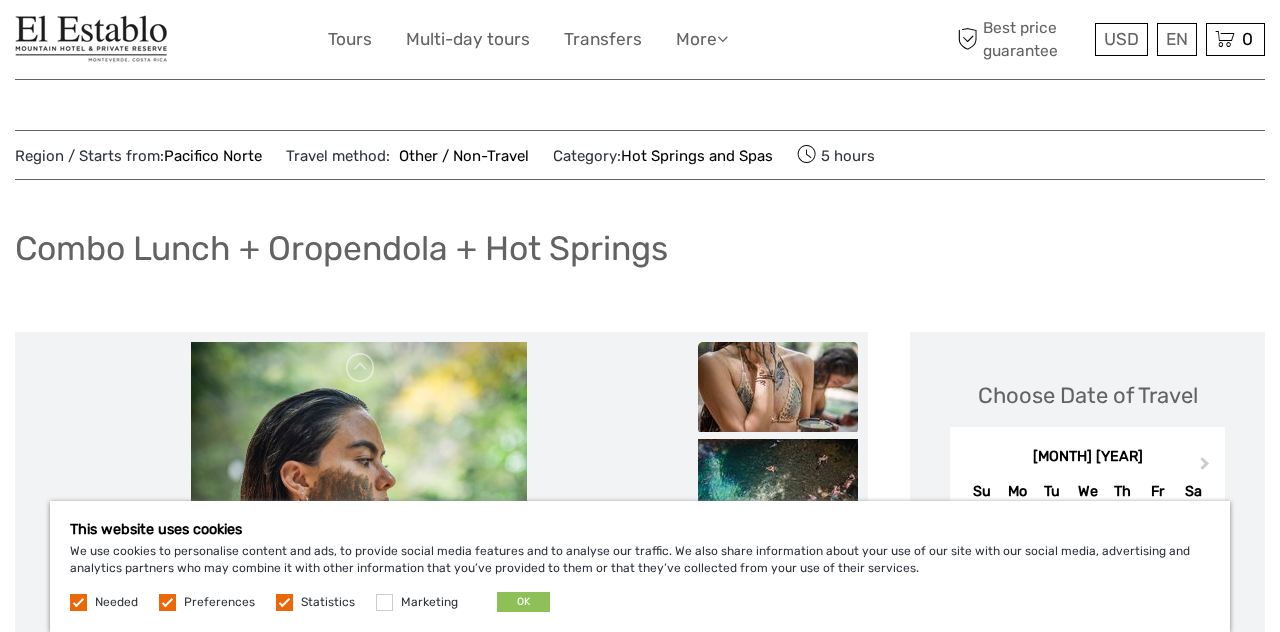 click at bounding box center (284, 602) 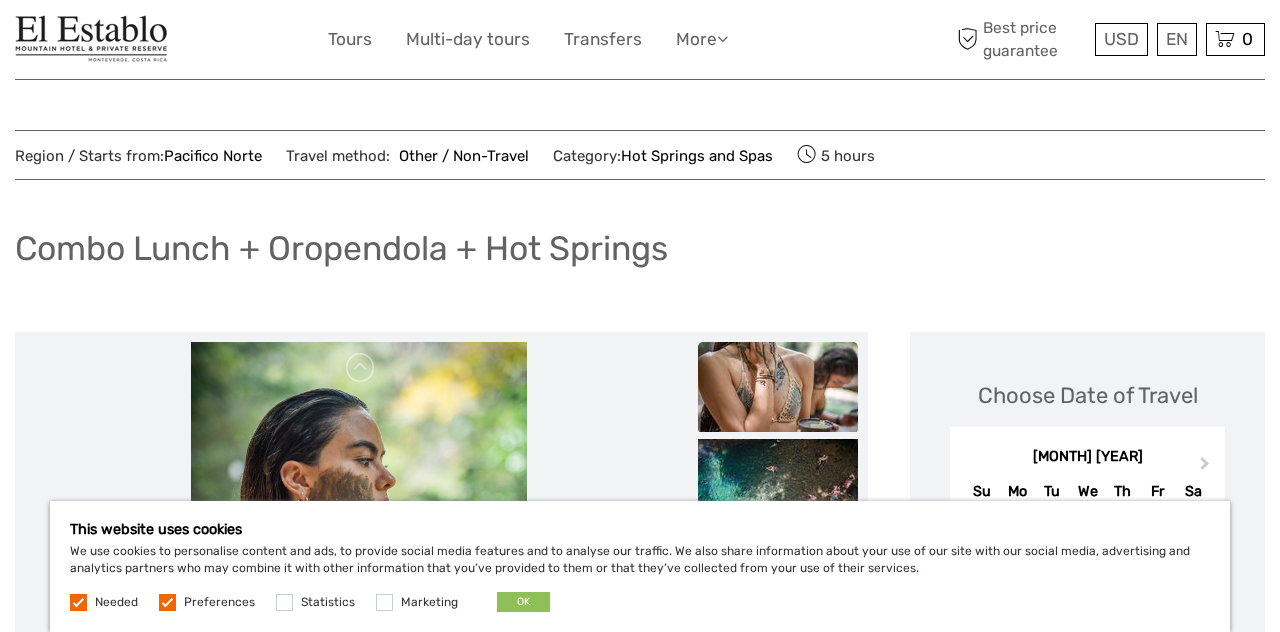 click at bounding box center [167, 602] 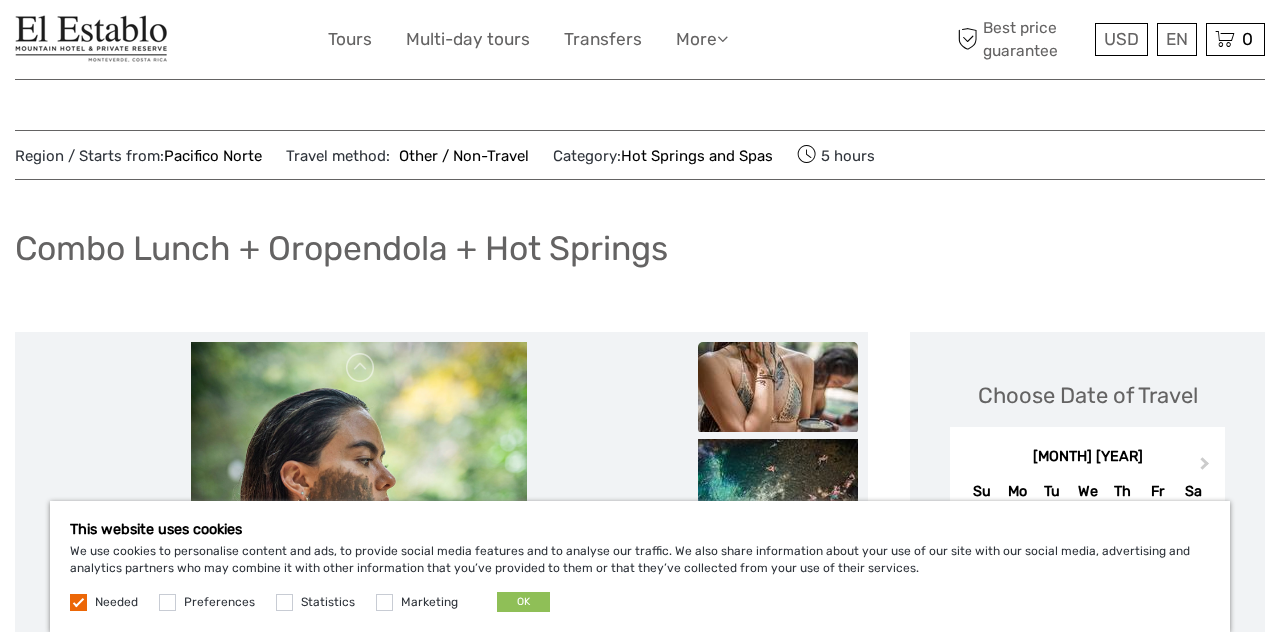 click at bounding box center (78, 602) 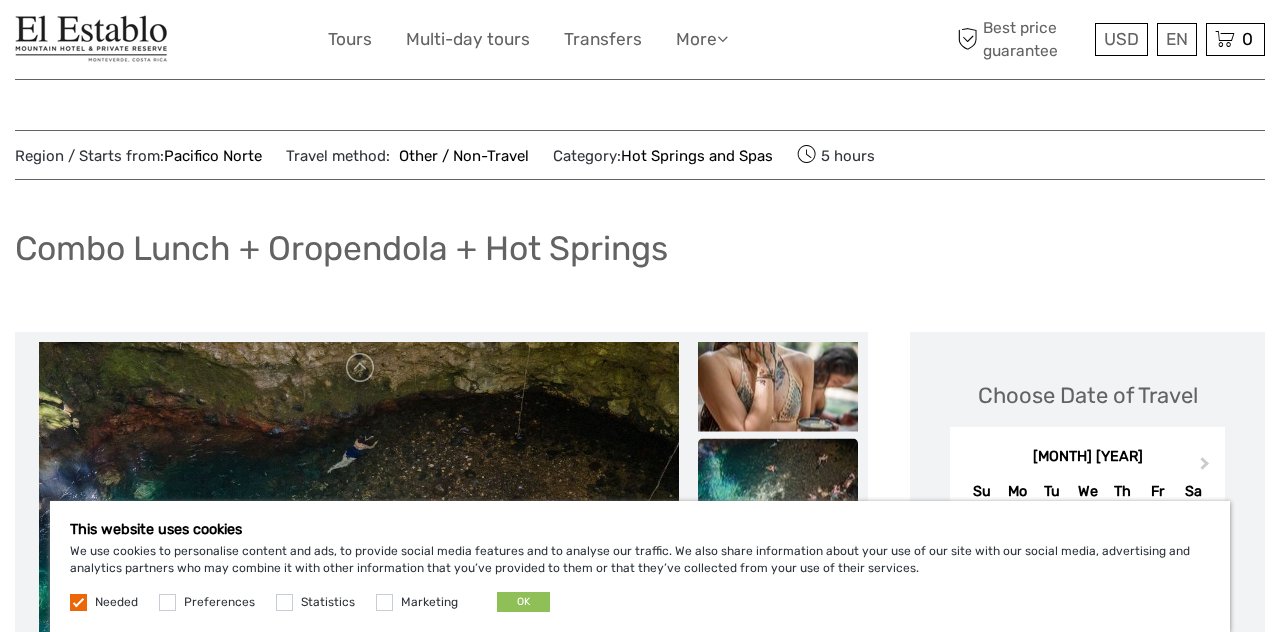click at bounding box center [78, 602] 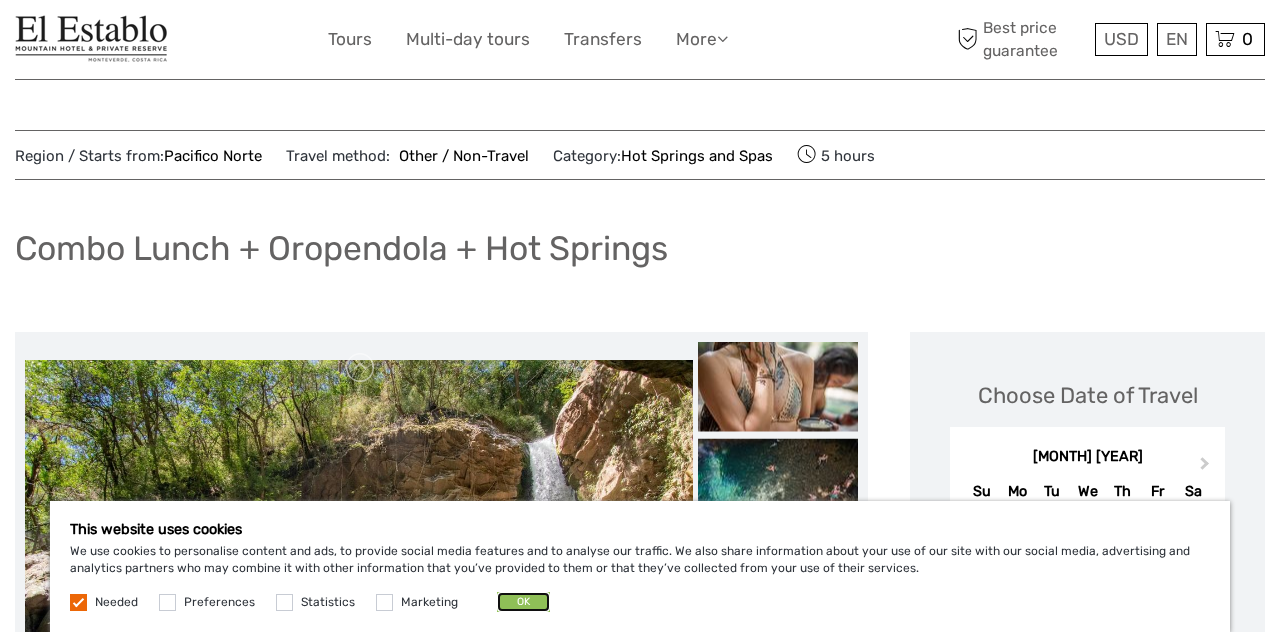 click on "OK" at bounding box center (523, 602) 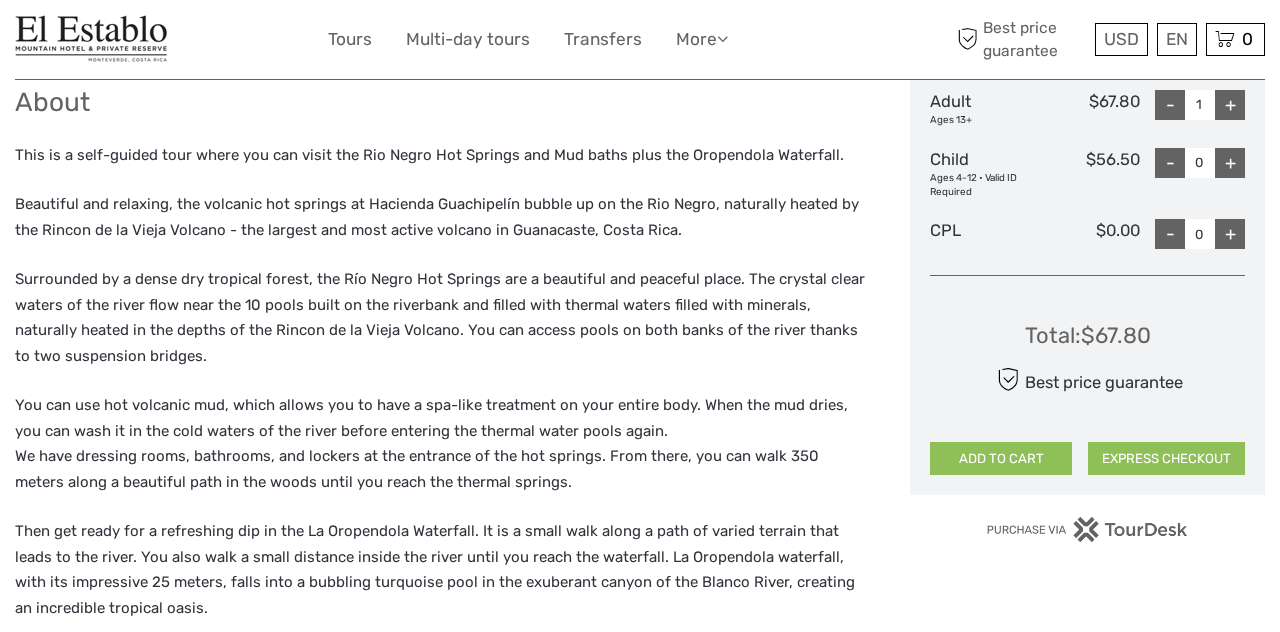 scroll, scrollTop: 978, scrollLeft: 0, axis: vertical 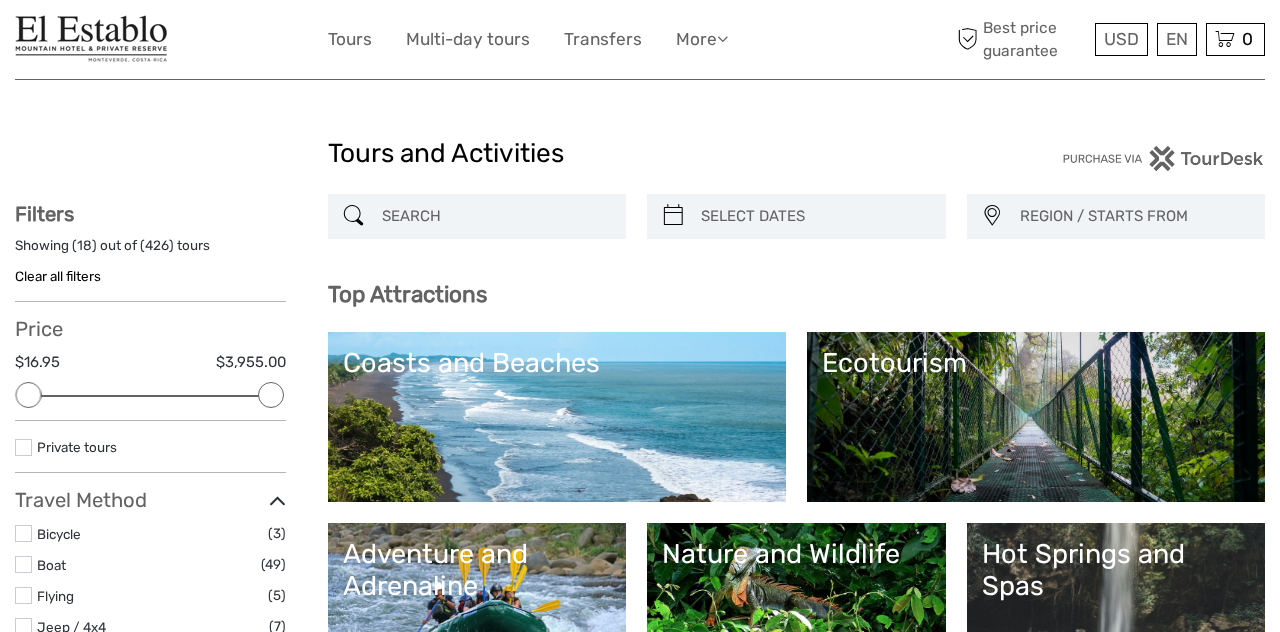 click on "Ecotourism" at bounding box center (1036, 417) 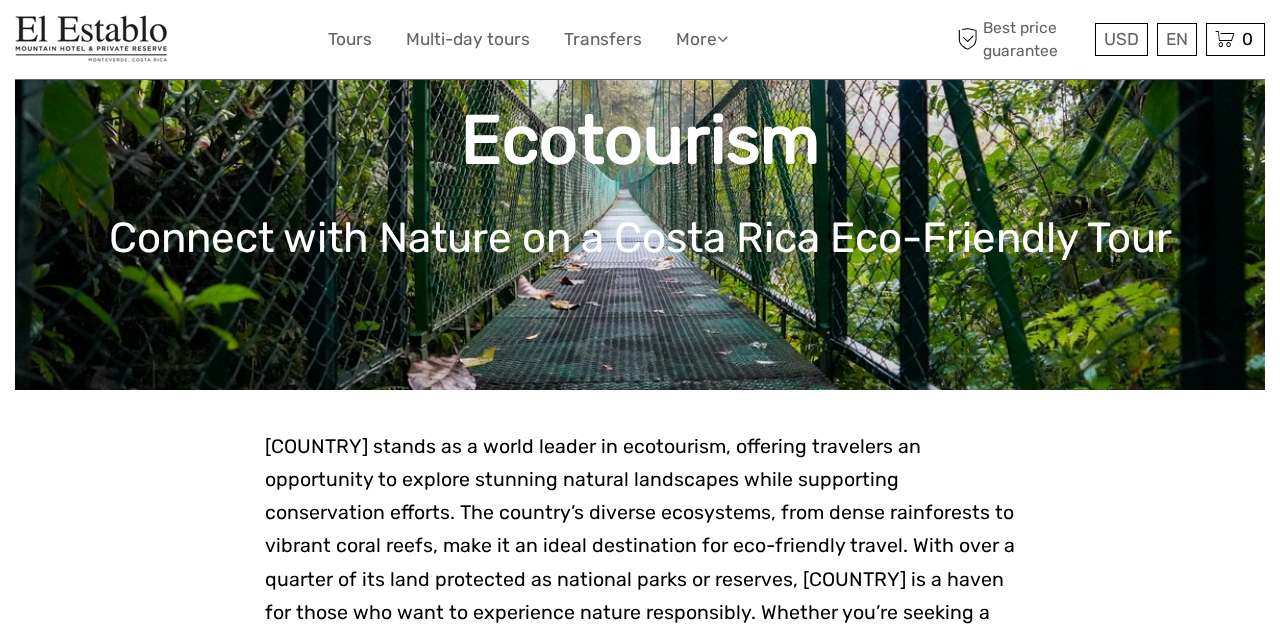 scroll, scrollTop: 212, scrollLeft: 0, axis: vertical 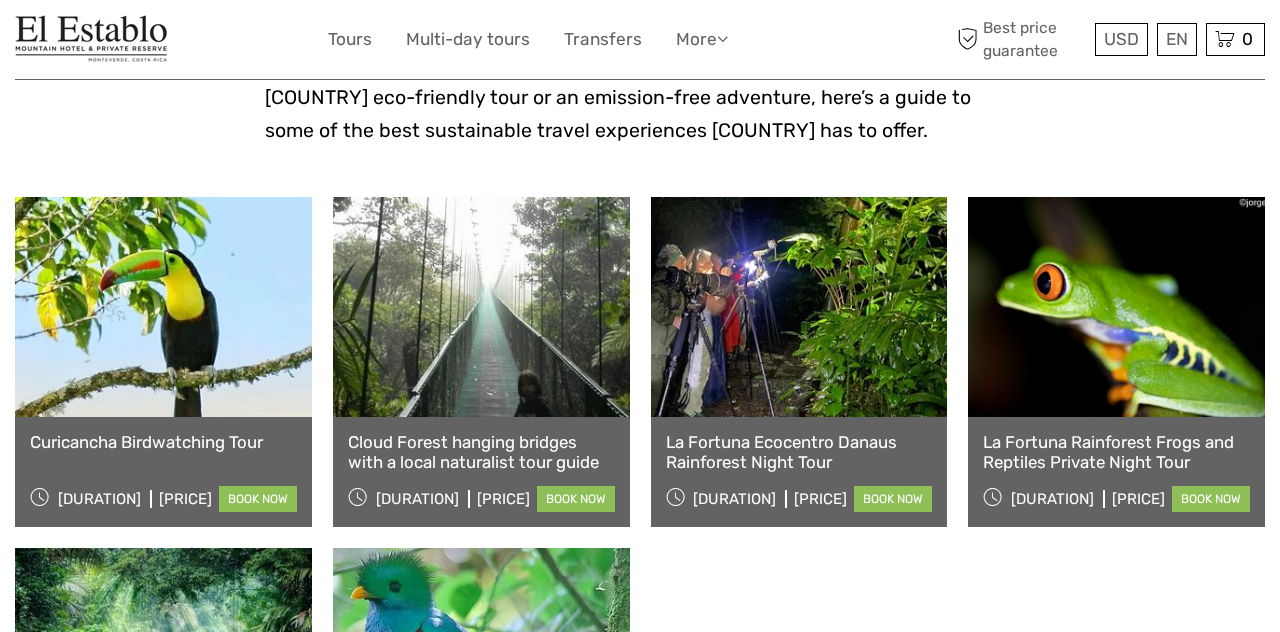 click on "Cloud Forest hanging bridges with a local naturalist tour guide" at bounding box center (481, 452) 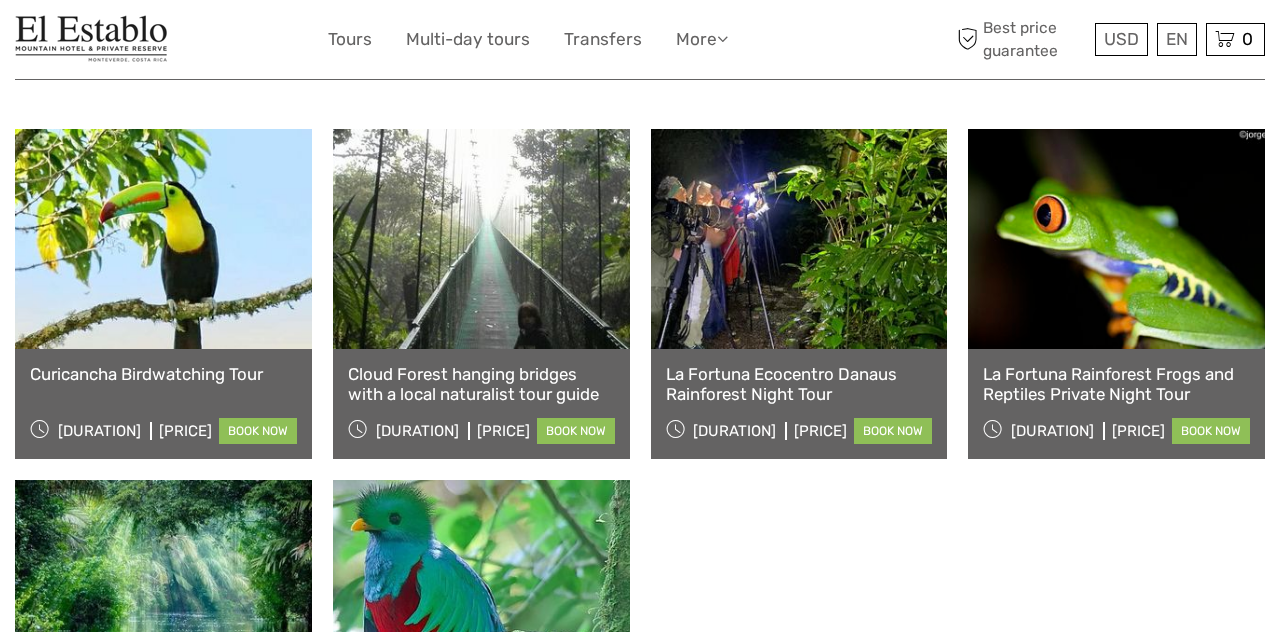 scroll, scrollTop: 784, scrollLeft: 0, axis: vertical 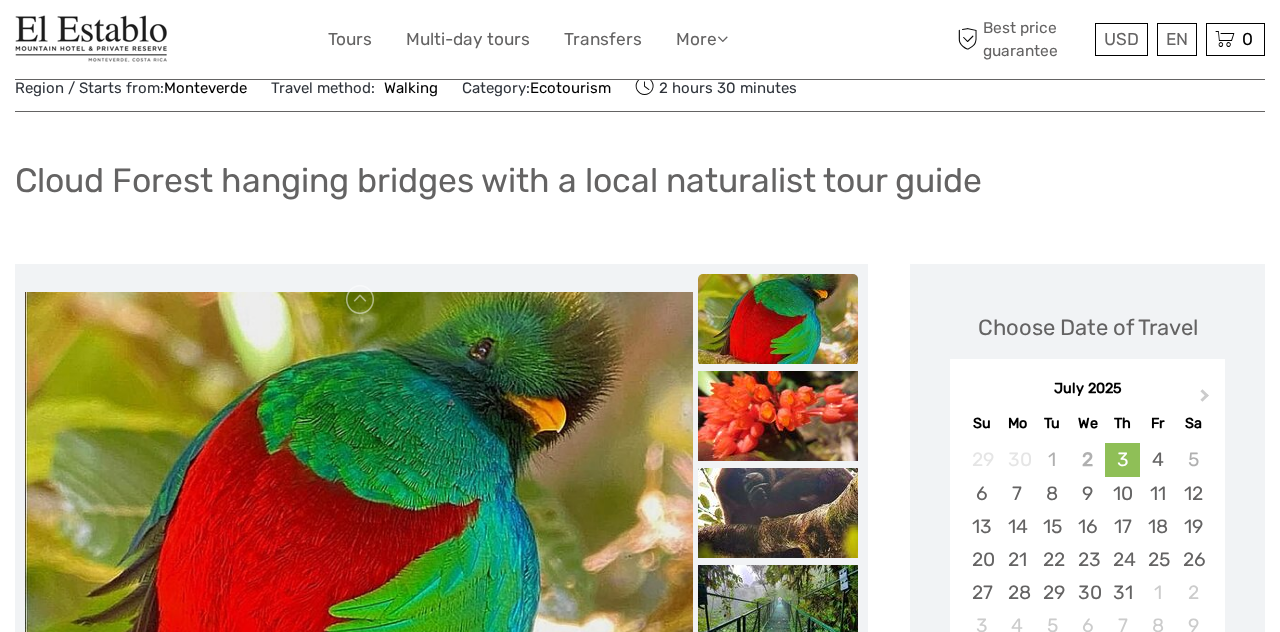 click on "Next Month" at bounding box center [1207, 400] 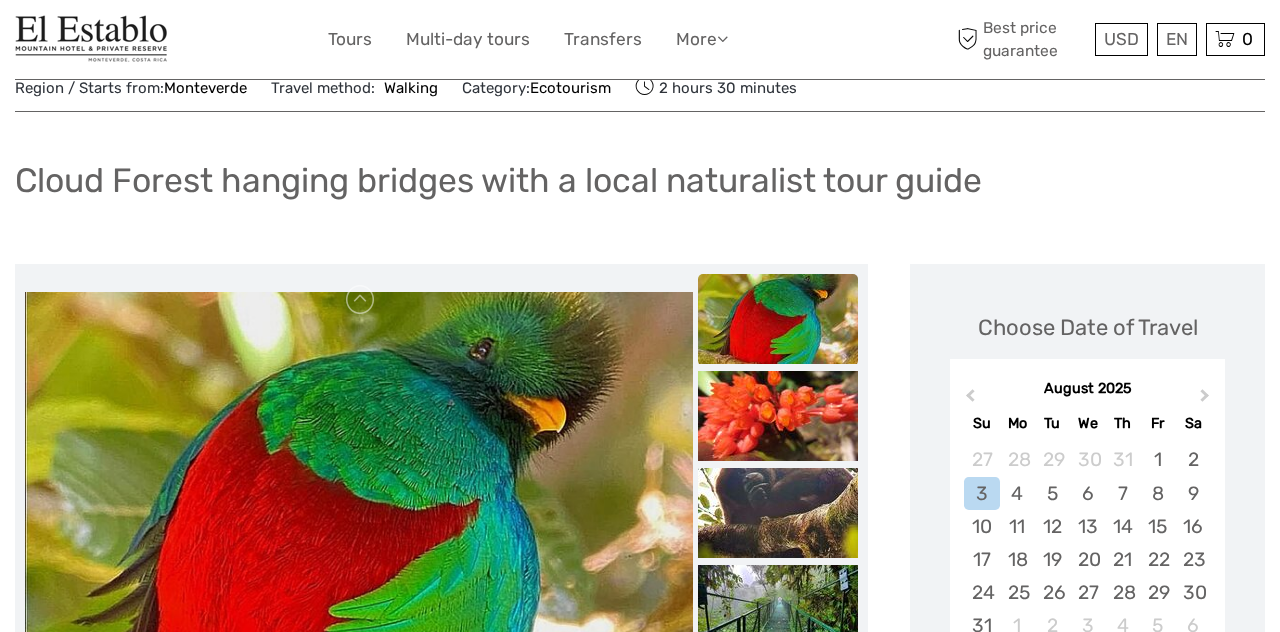 click on "Next Month" at bounding box center (1207, 400) 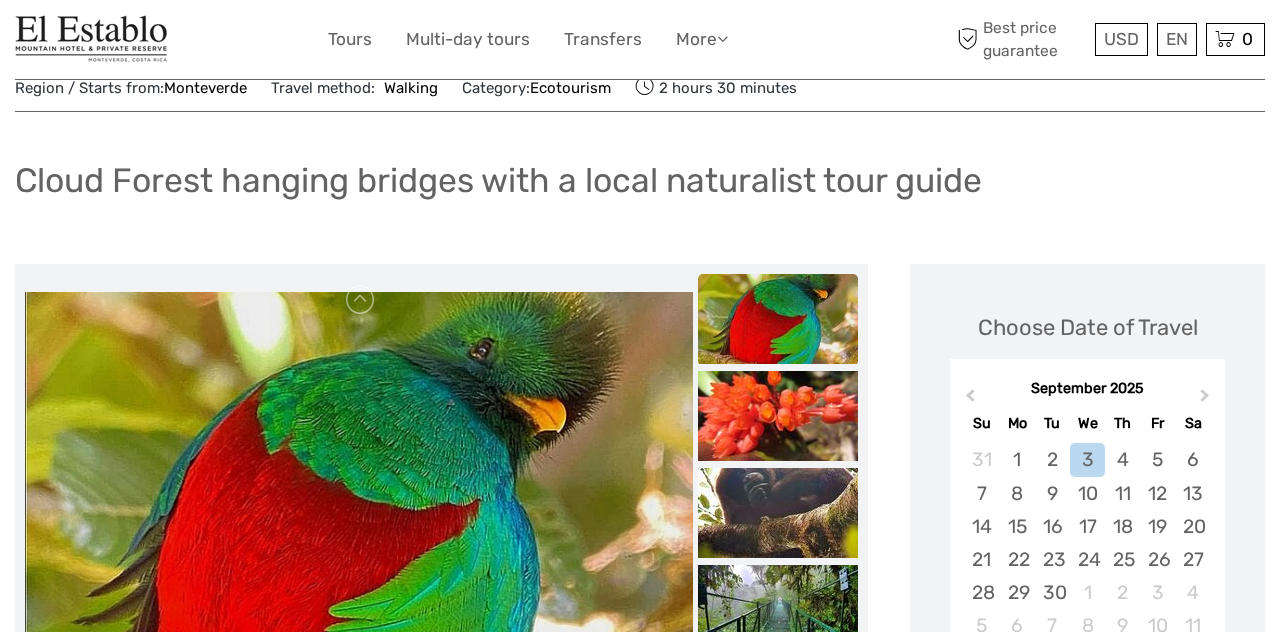 click on "Next Month" at bounding box center [1207, 400] 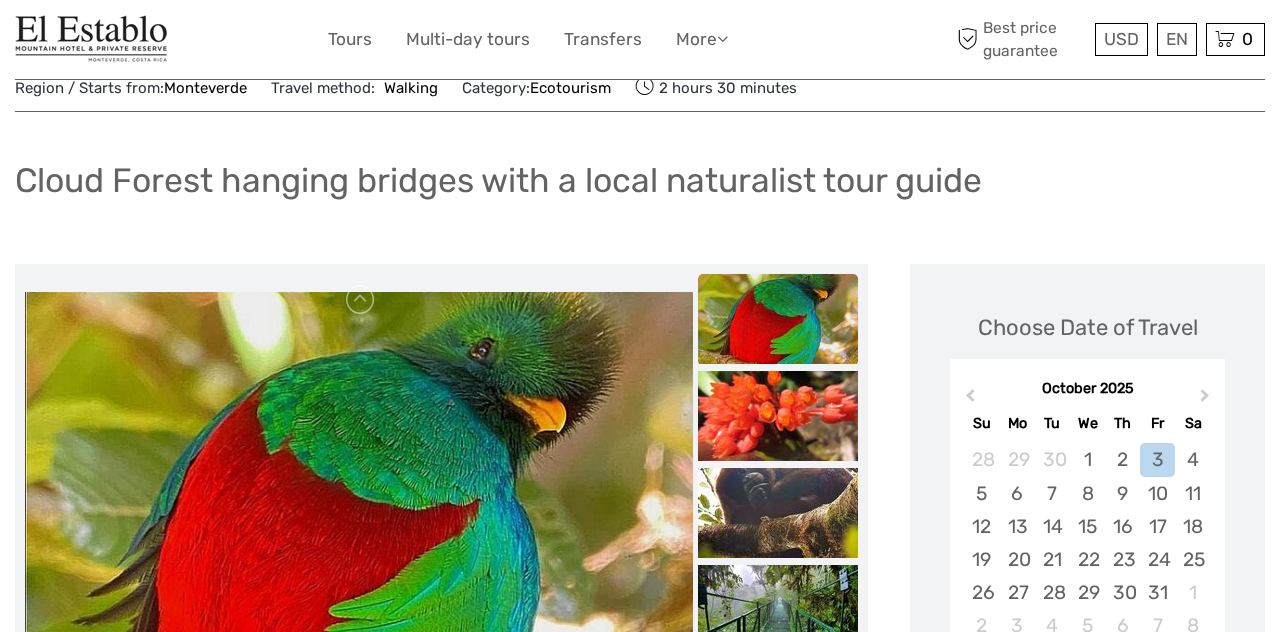 click on "Next Month" at bounding box center [1207, 400] 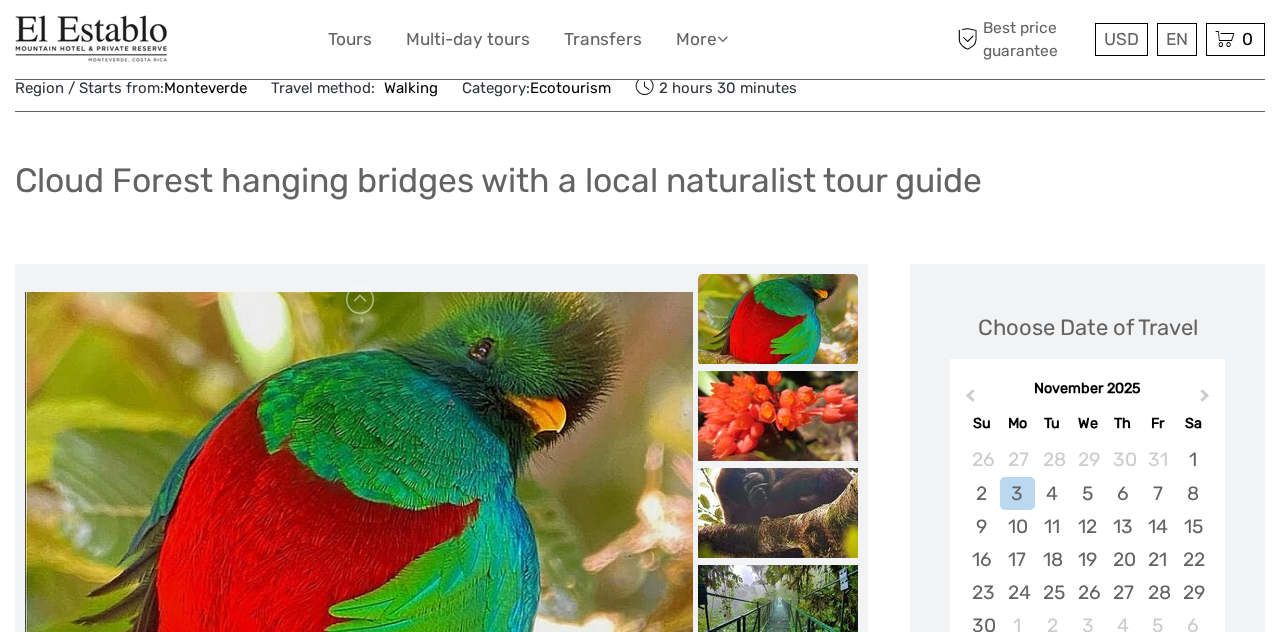 click on "November 2025 Previous Month Next Month November 2025 Su Mo Tu We Th Fr Sa 26 27 28 29 30 31 1 2 3 4 5 6 7 8 9 10 11 12 13 14 15 16 17 18 19 20 21 22 23 24 25 26 27 28 29 30 1 2 3 4 5 6" at bounding box center [1087, 513] 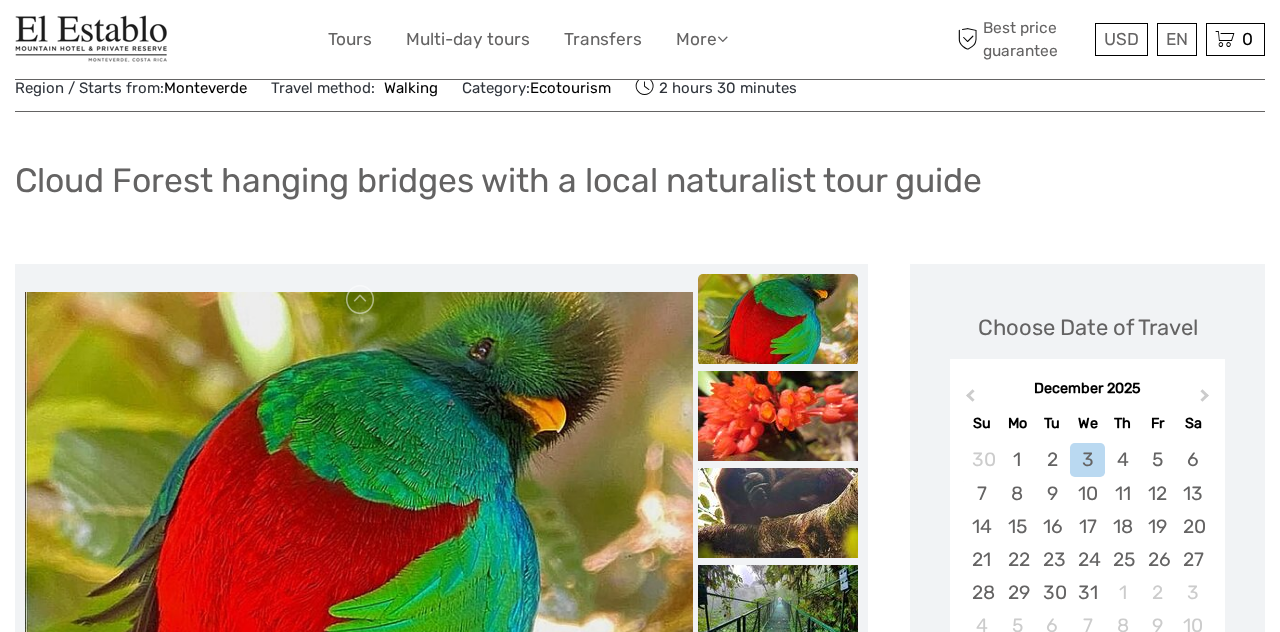 click on "Next Month" at bounding box center (1207, 400) 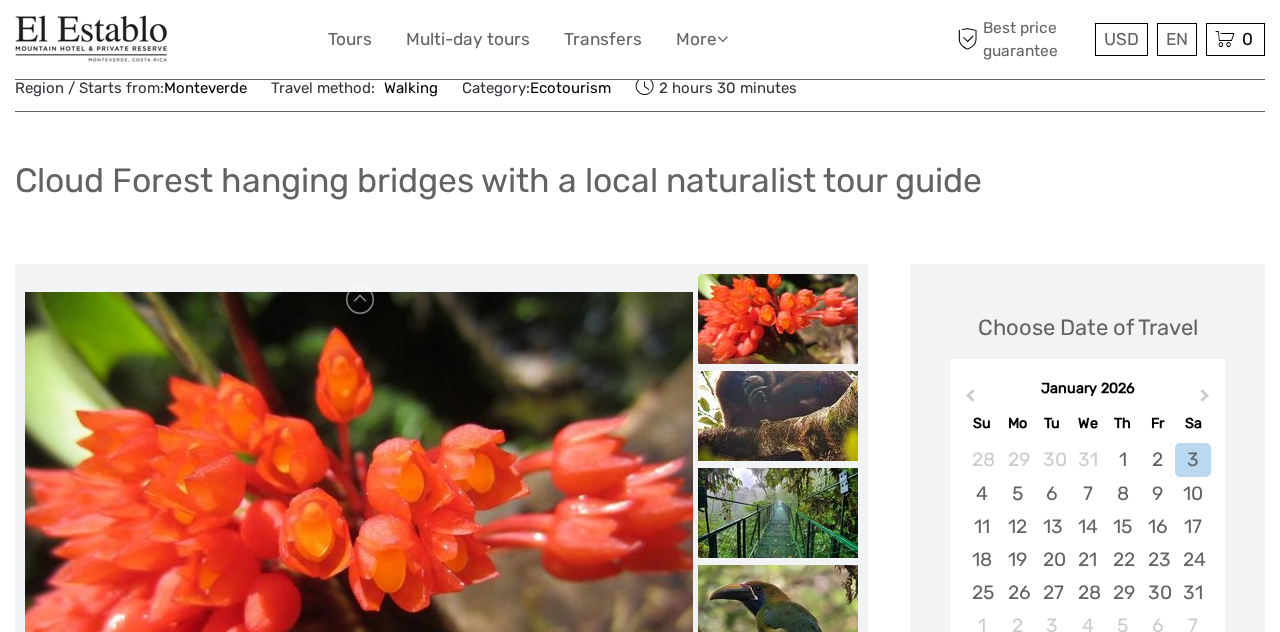 click on "Next Month" at bounding box center (1207, 400) 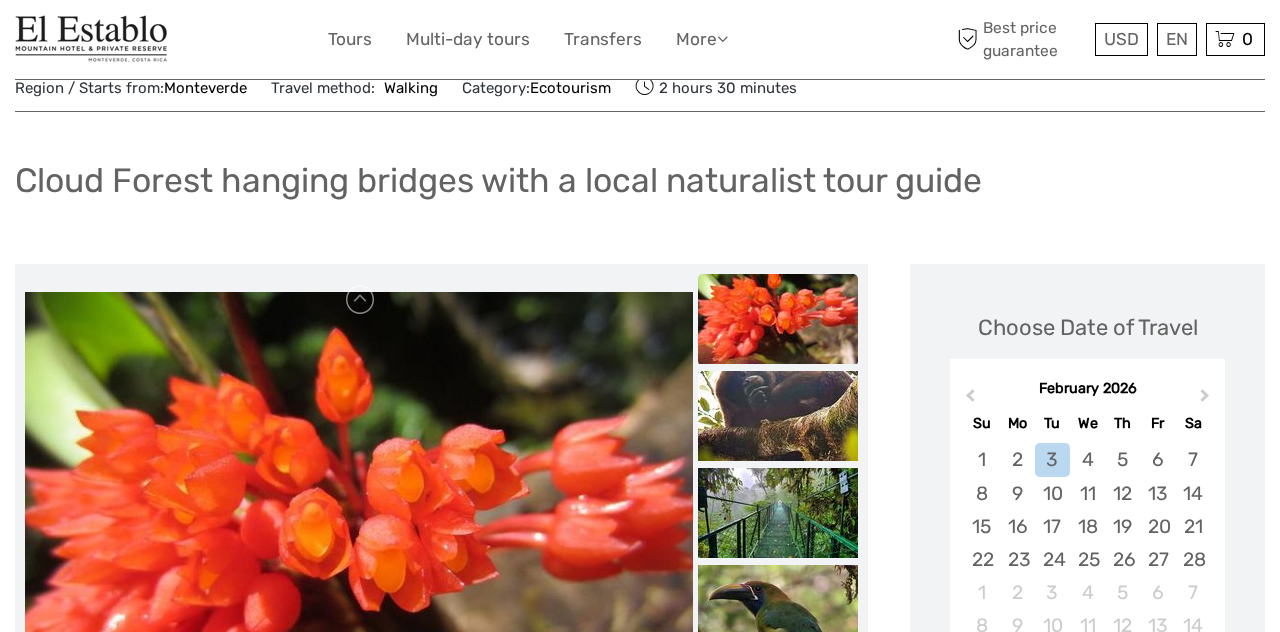 click on "10" at bounding box center [1052, 493] 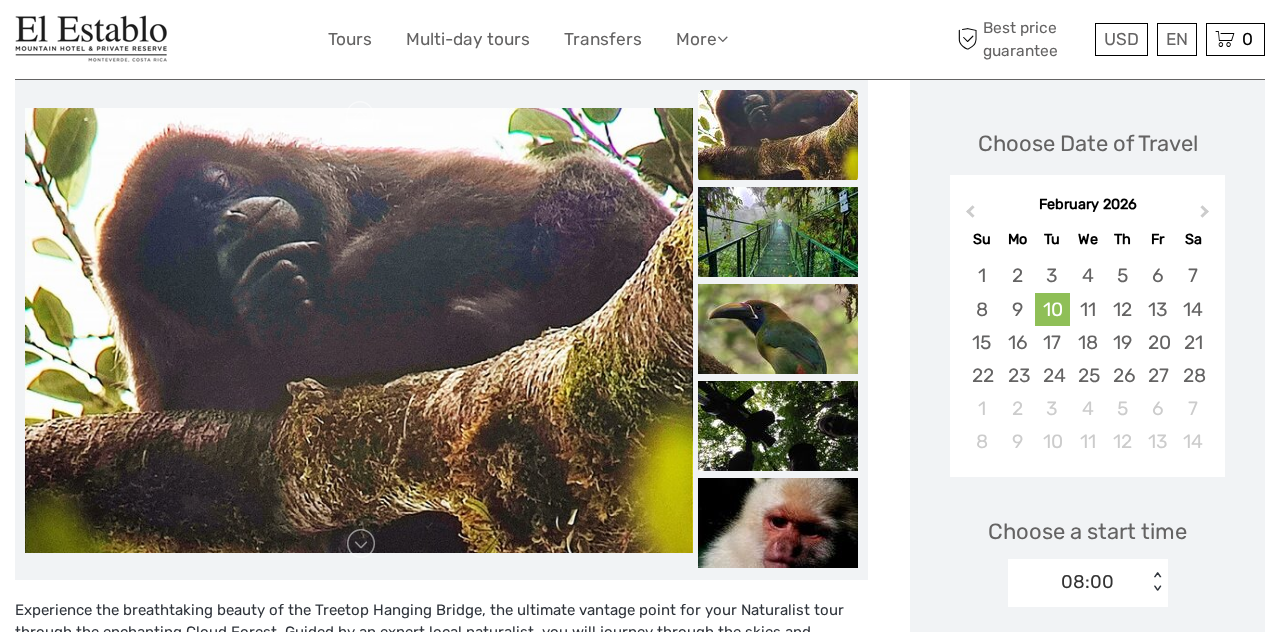 scroll, scrollTop: 256, scrollLeft: 0, axis: vertical 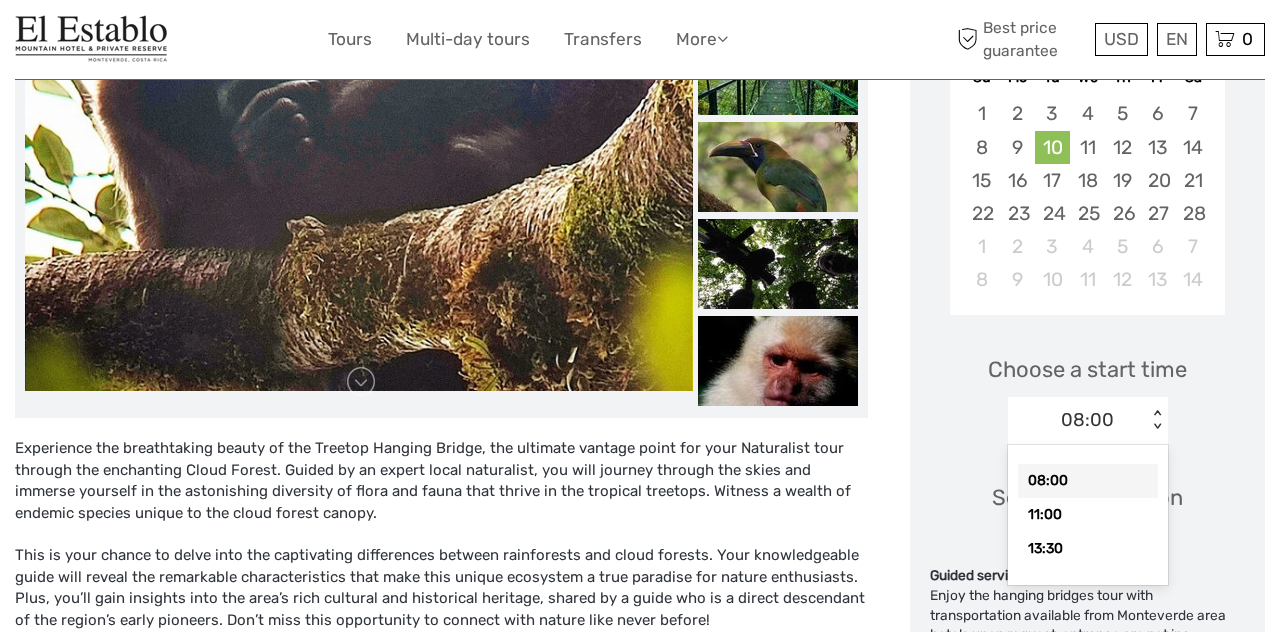 click on "11:00" at bounding box center [1088, 515] 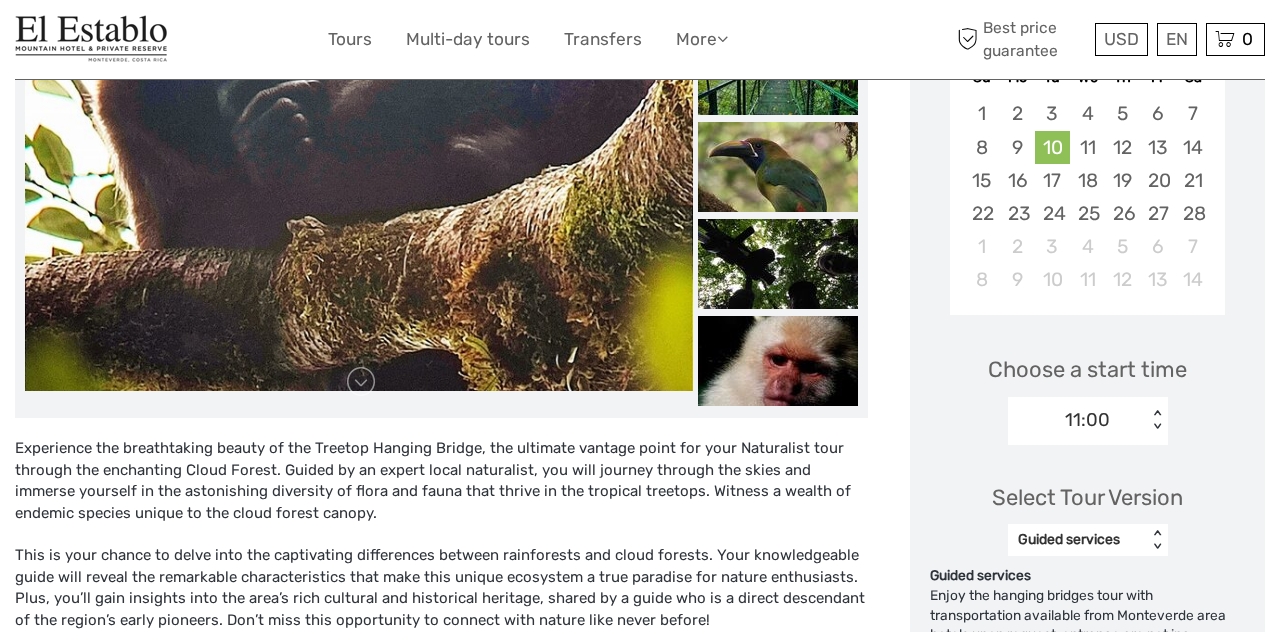 scroll, scrollTop: 404, scrollLeft: 0, axis: vertical 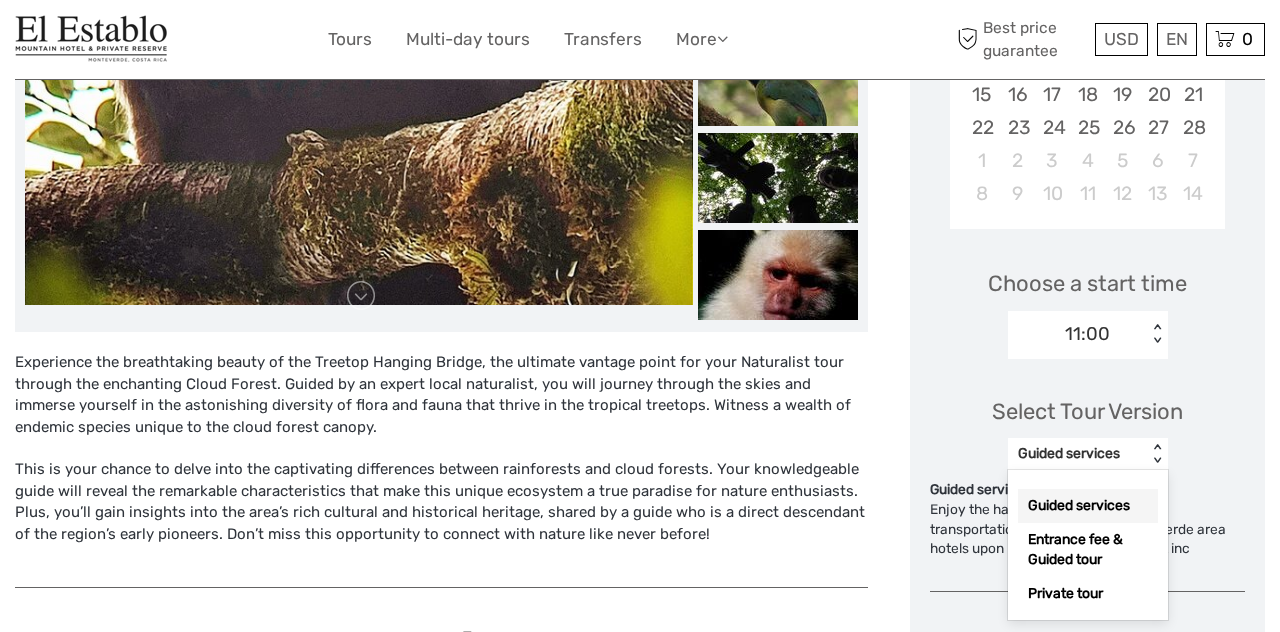 click on "Entrance fee & Guided tour" at bounding box center (1088, 550) 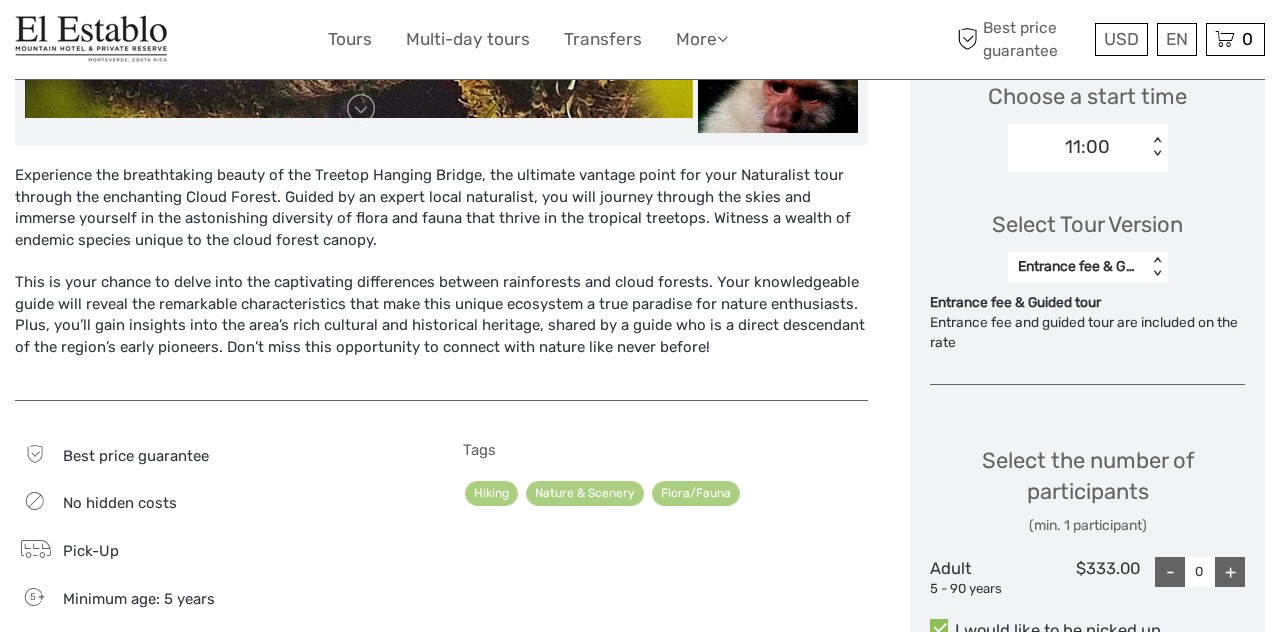 scroll, scrollTop: 711, scrollLeft: 0, axis: vertical 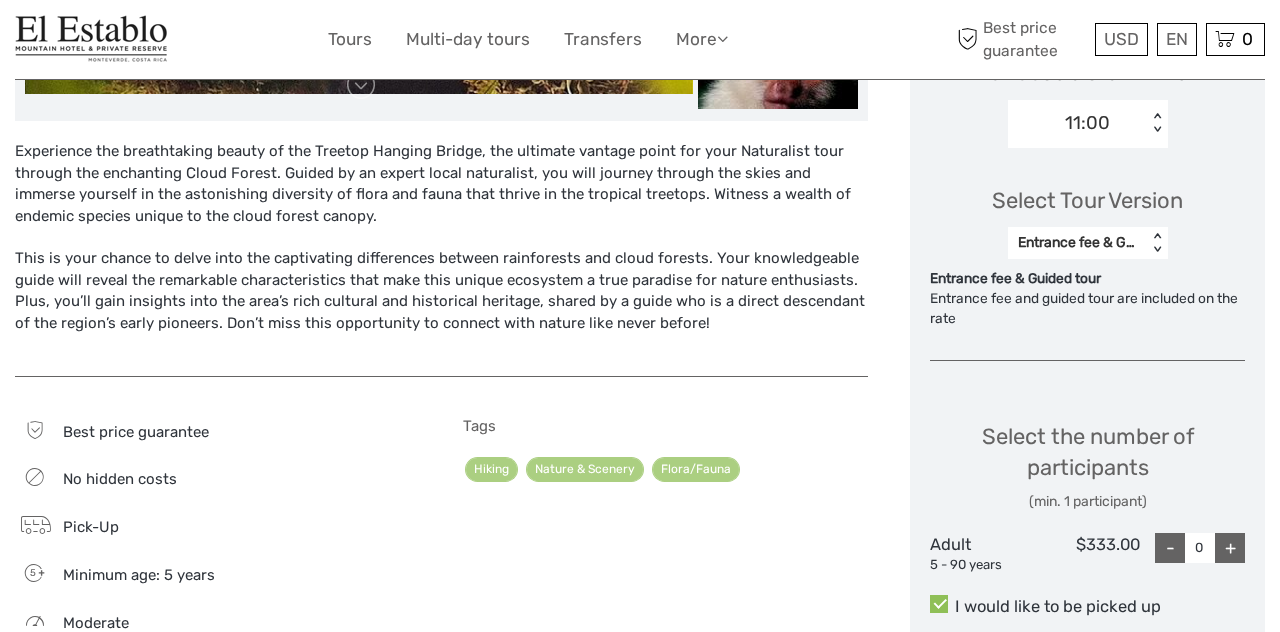 click on "+" at bounding box center (1230, 548) 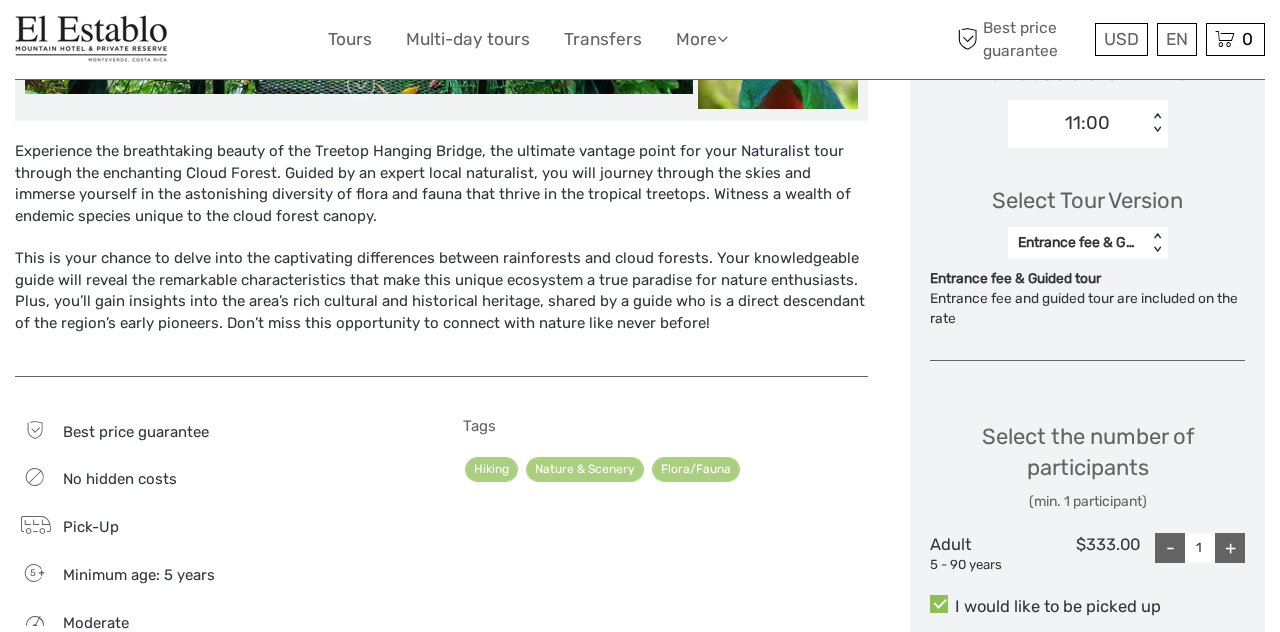 click on "+" at bounding box center (1230, 548) 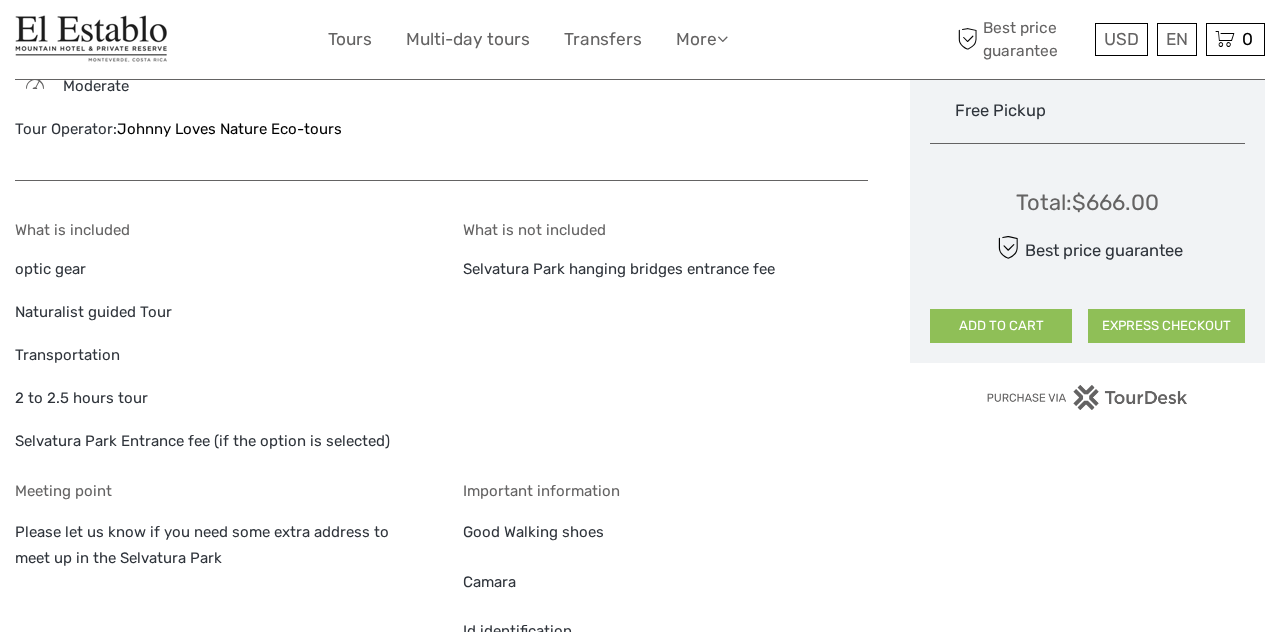 scroll, scrollTop: 1250, scrollLeft: 0, axis: vertical 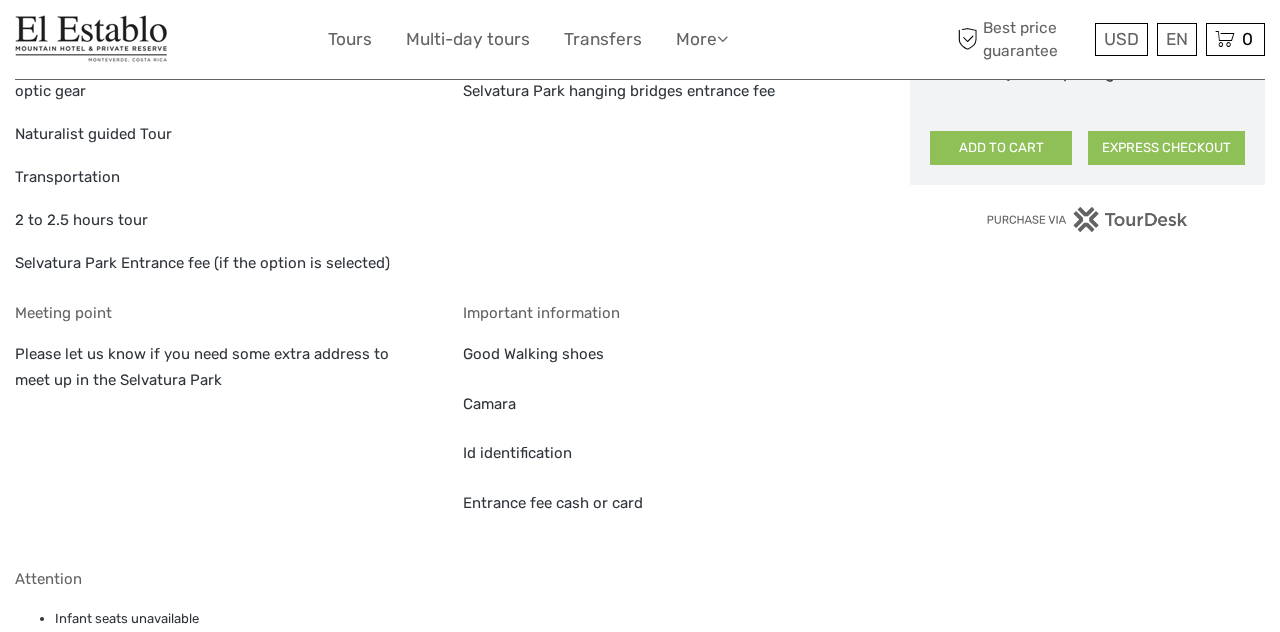 click on "Meeting point
Please let us know if you need some extra address to meet up in the Selvatura Park" at bounding box center (218, 422) 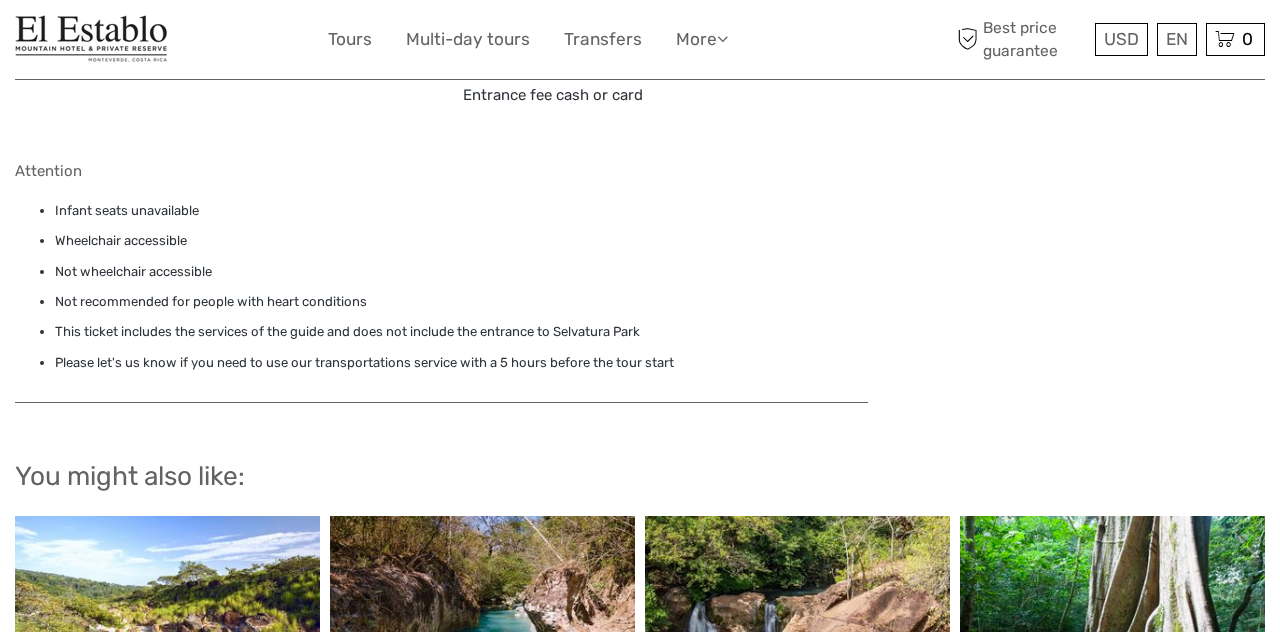 scroll, scrollTop: 1826, scrollLeft: 0, axis: vertical 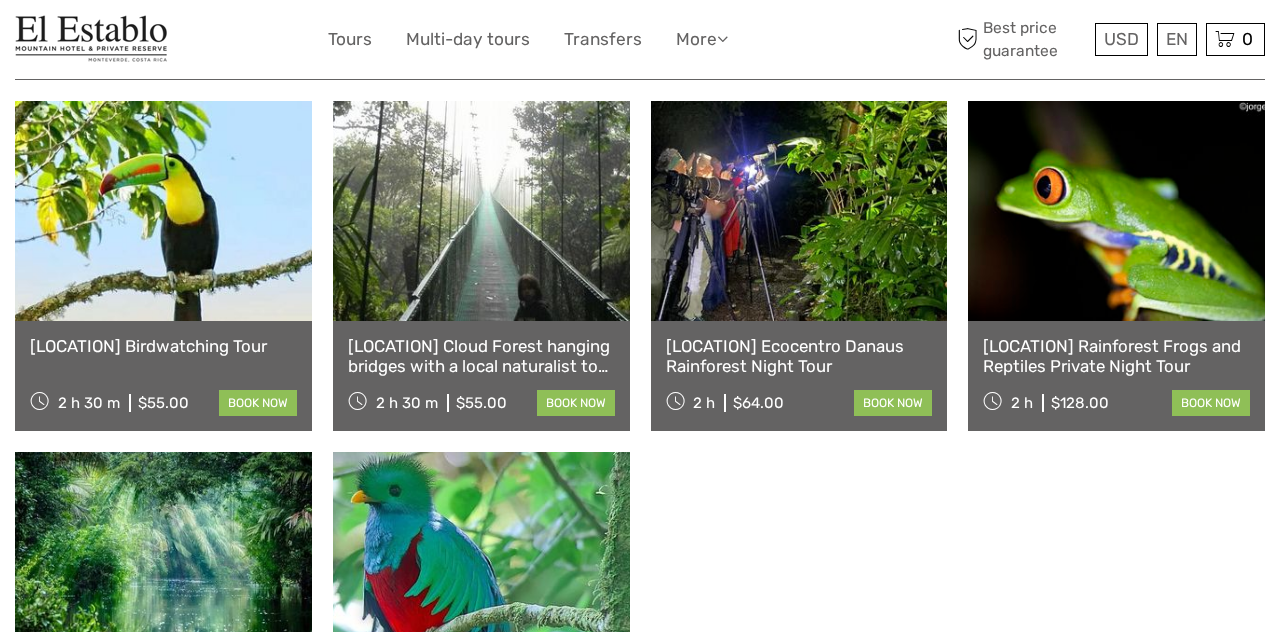 click at bounding box center (163, 211) 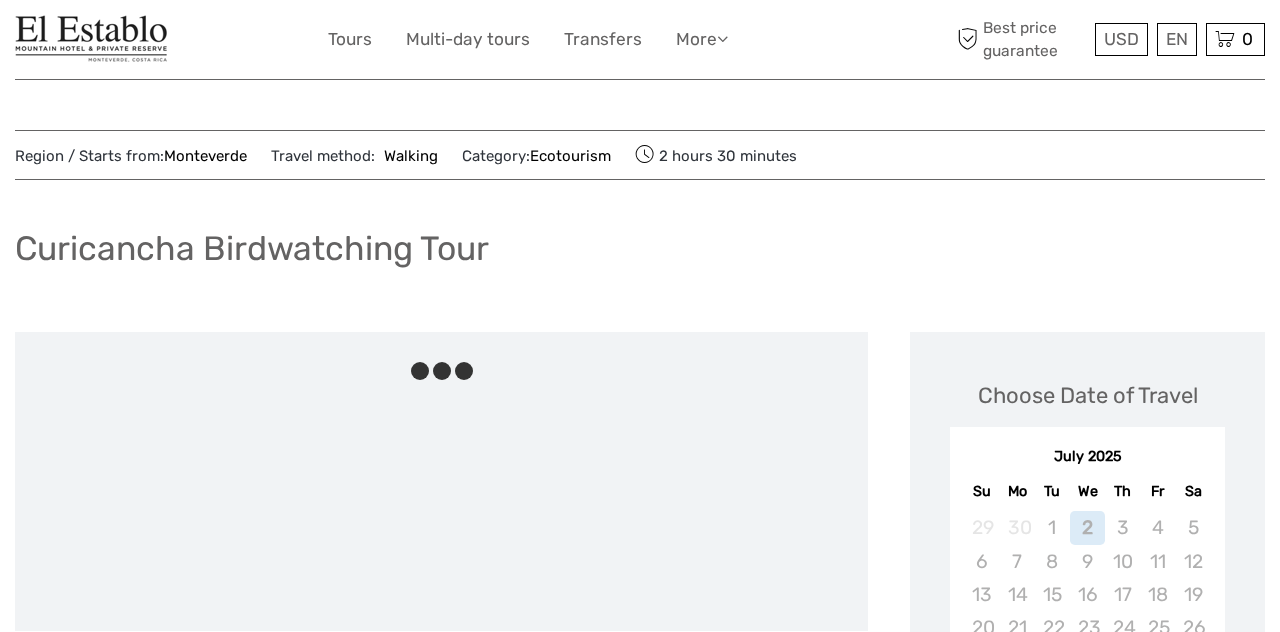 scroll, scrollTop: 0, scrollLeft: 0, axis: both 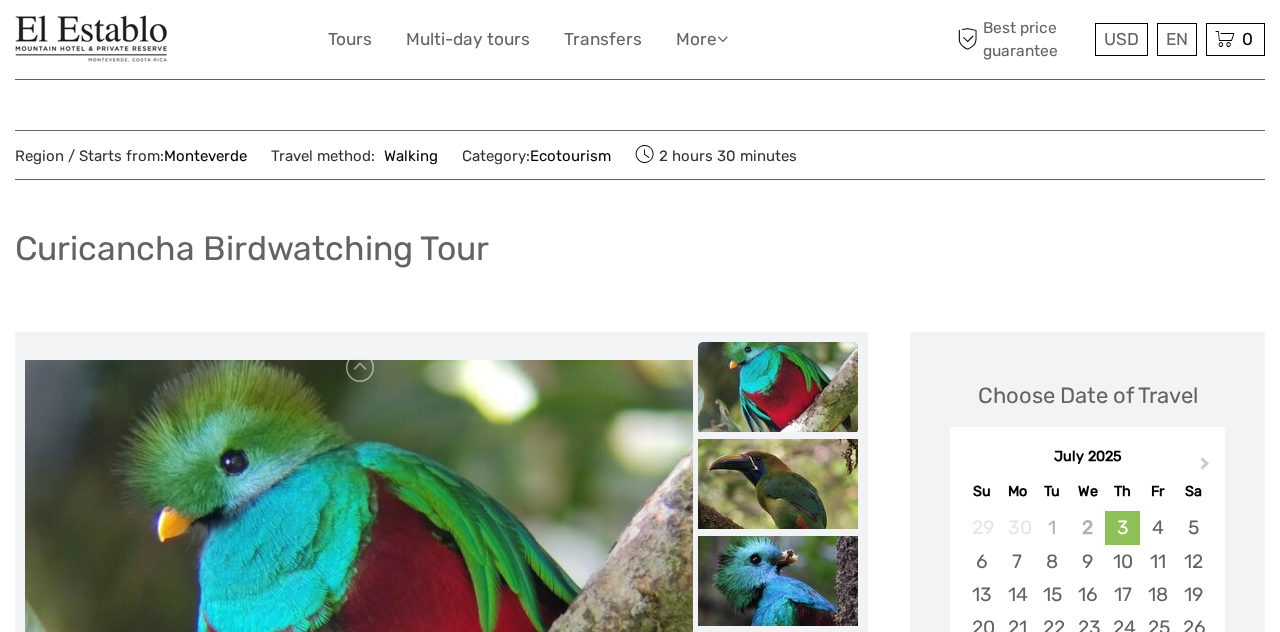 click on "Next Month" at bounding box center [1207, 468] 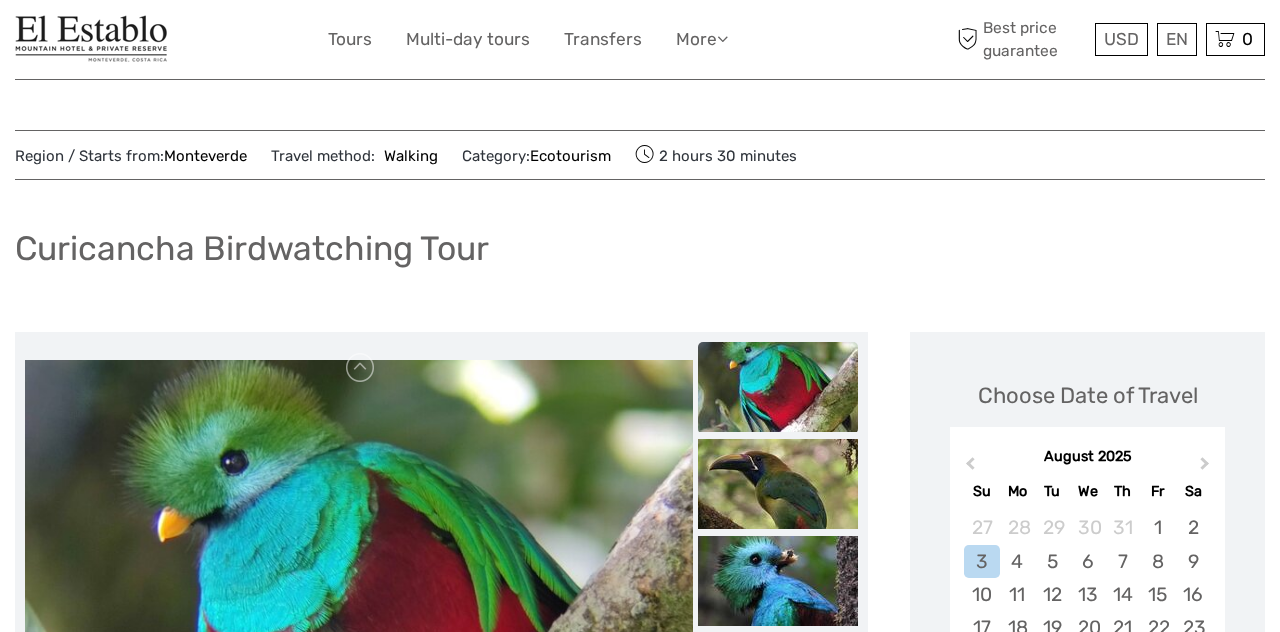 click on "Next Month" at bounding box center (1207, 468) 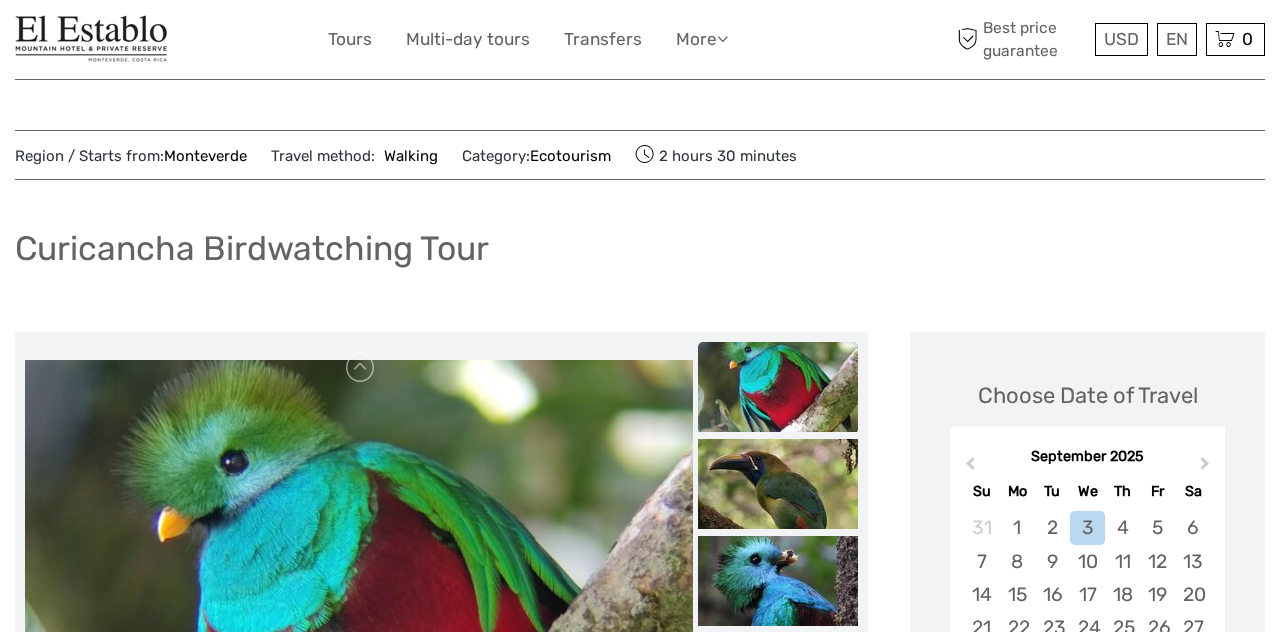 click on "Next Month" at bounding box center [1207, 468] 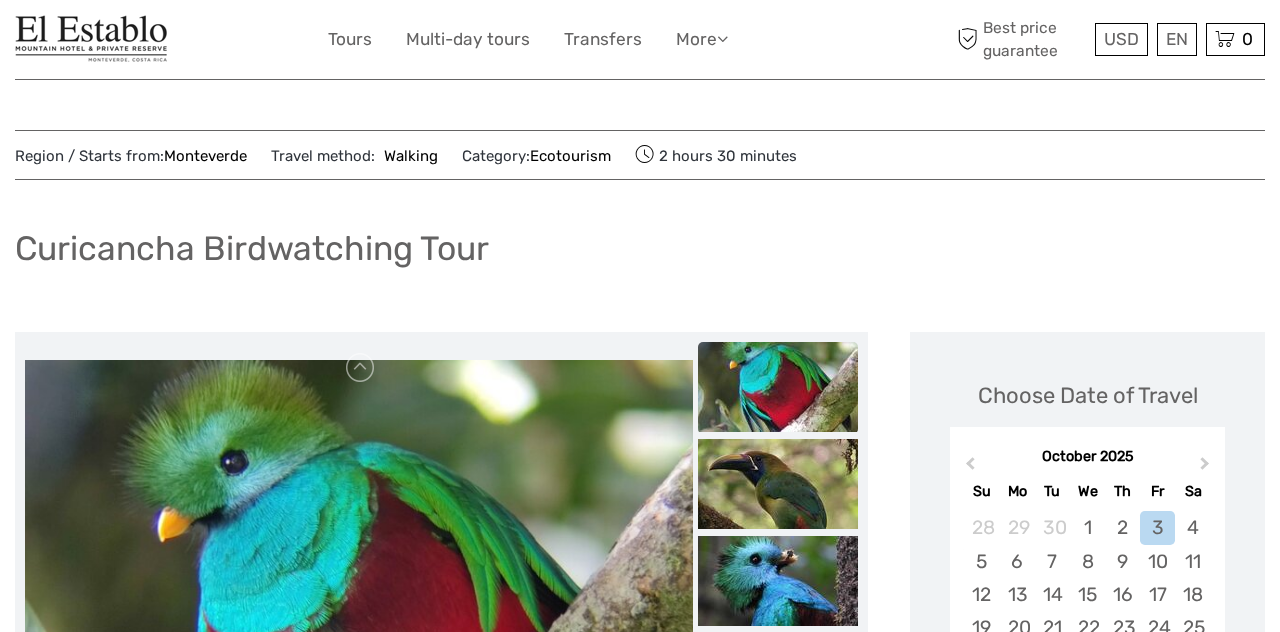click on "October 2025 Previous Month Next Month October 2025 Su Mo Tu We Th Fr Sa 28 29 30 1 2 3 4 5 6 7 8 9 10 11 12 13 14 15 16 17 18 19 20 21 22 23 24 25 26 27 28 29 30 31 1 2 3 4 5 6 7 8" at bounding box center [1087, 581] 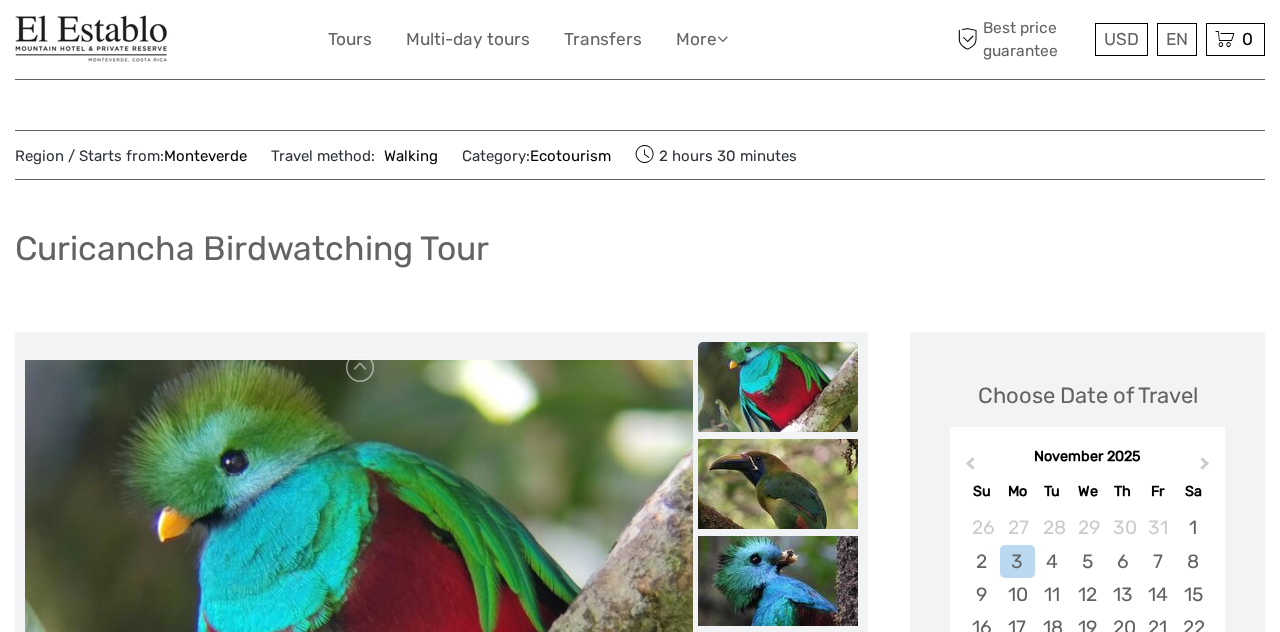 click on "November 2025 Previous Month Next Month November 2025 Su Mo Tu We Th Fr Sa 26 27 28 29 30 31 1 2 3 4 5 6 7 8 9 10 11 12 13 14 15 16 17 18 19 20 21 22 23 24 25 26 27 28 29 30 1 2 3 4 5 6" at bounding box center [1087, 581] 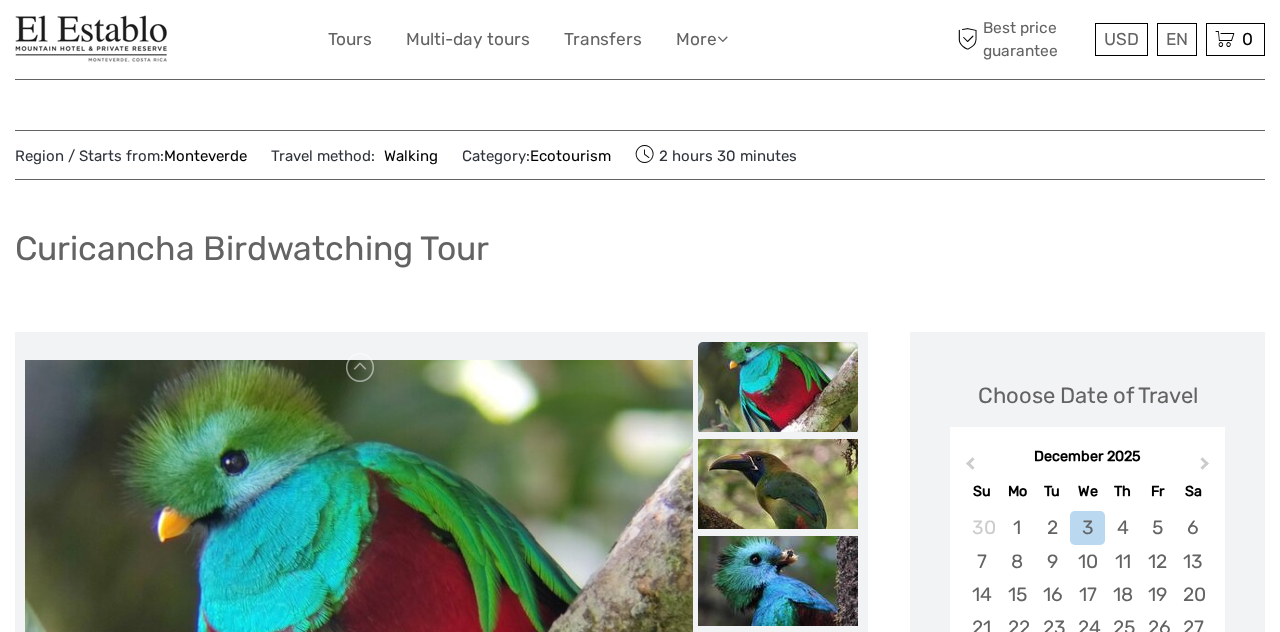 click on "Next Month" at bounding box center (1207, 468) 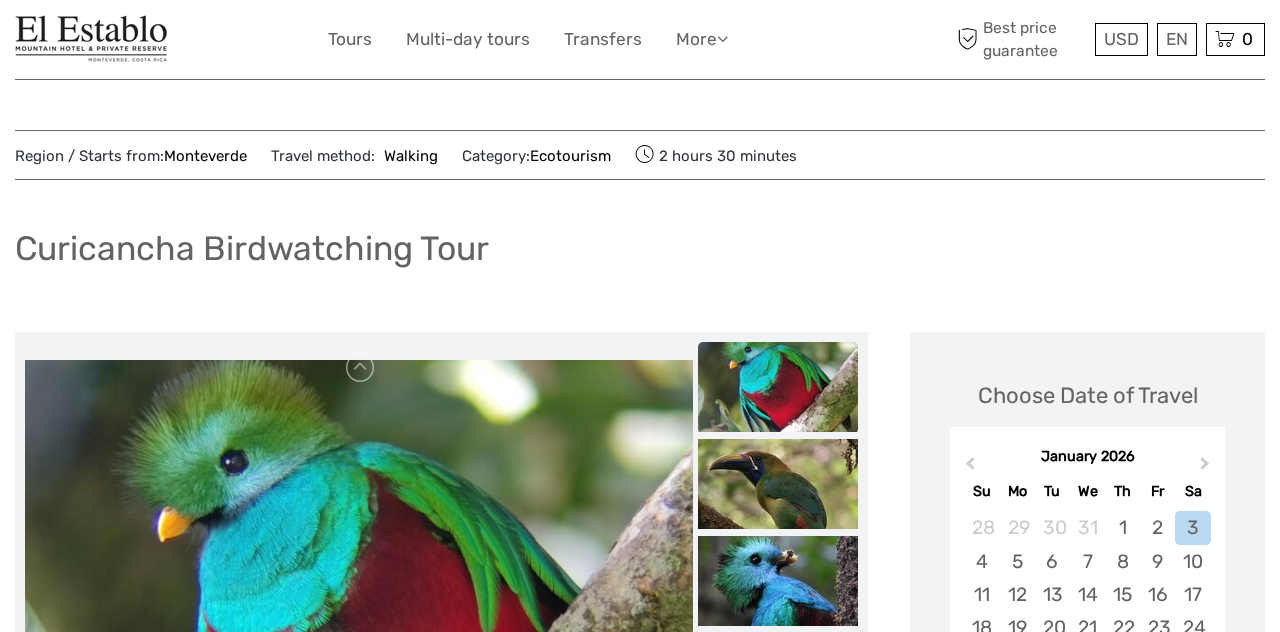 click on "Next Month" at bounding box center (1207, 468) 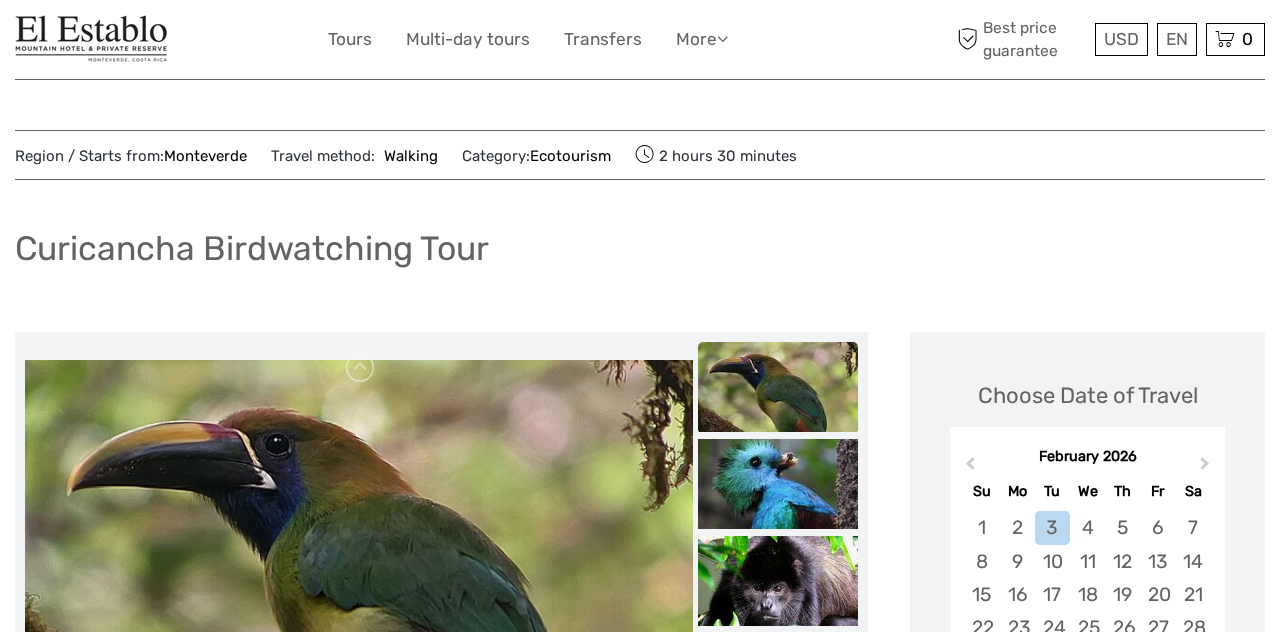 click on "12" at bounding box center (1122, 561) 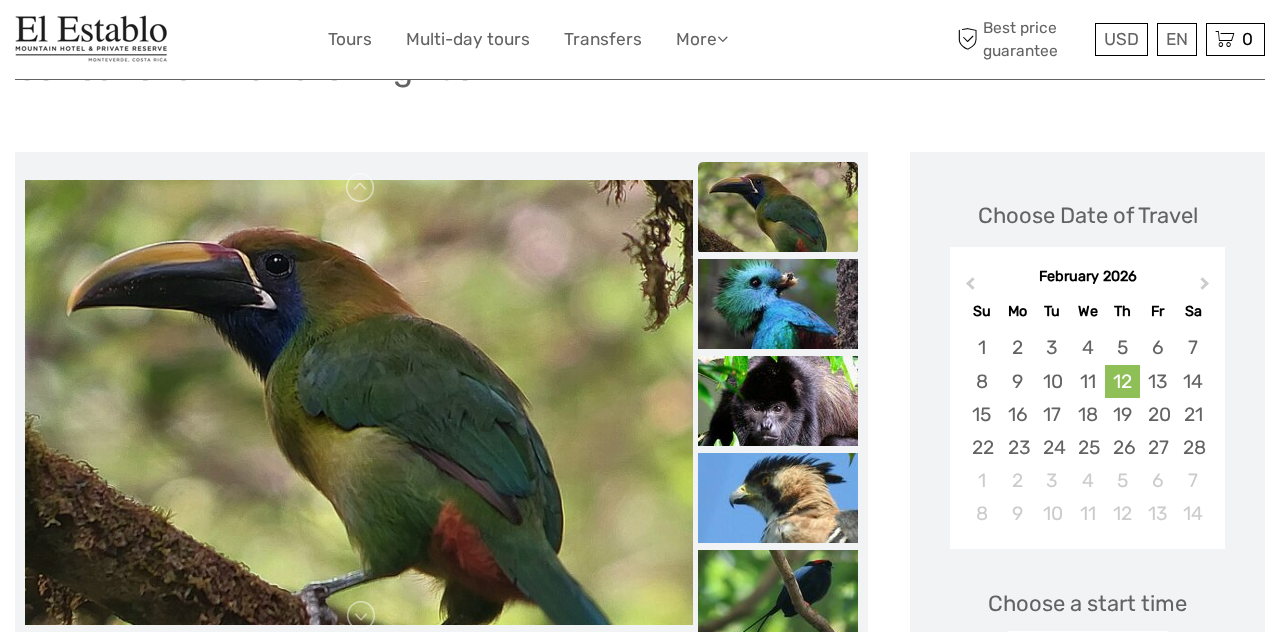 scroll, scrollTop: 207, scrollLeft: 0, axis: vertical 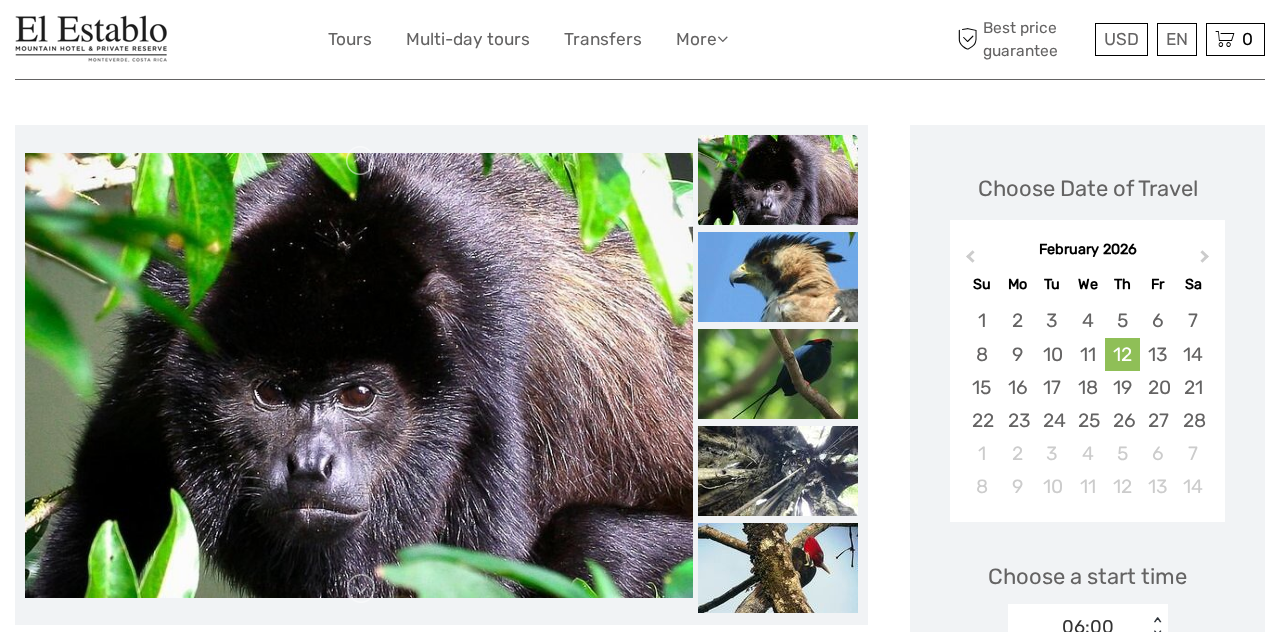 click on "Choose a start time 06:00 < >" at bounding box center (1087, 598) 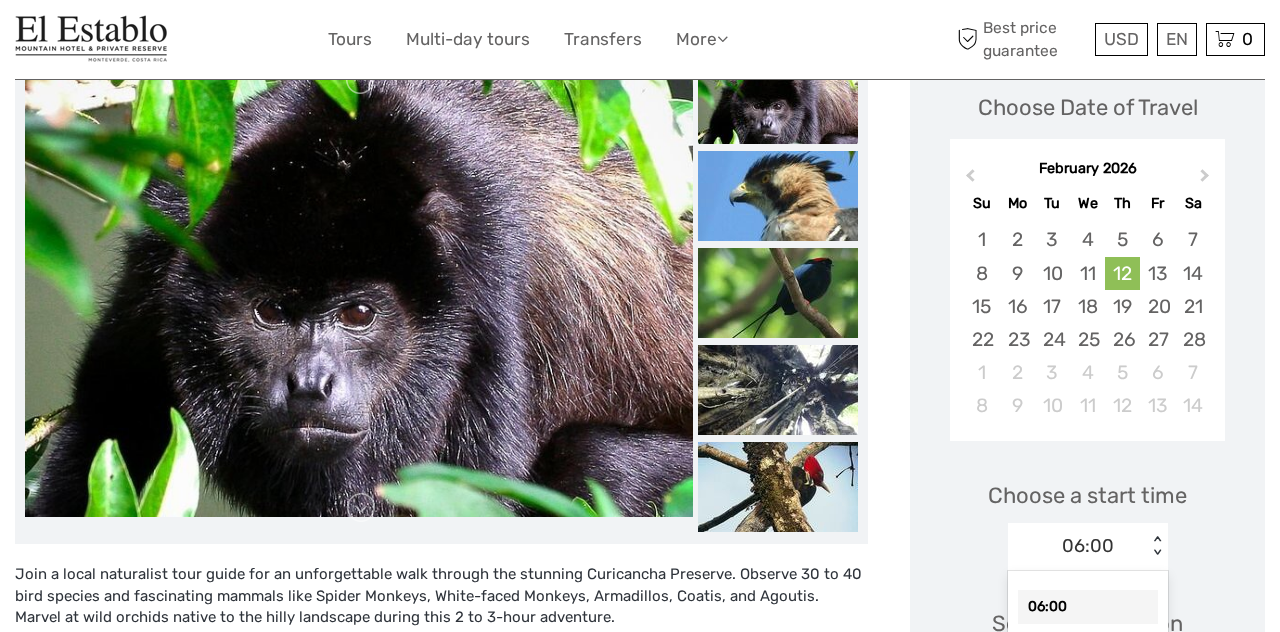 scroll, scrollTop: 312, scrollLeft: 0, axis: vertical 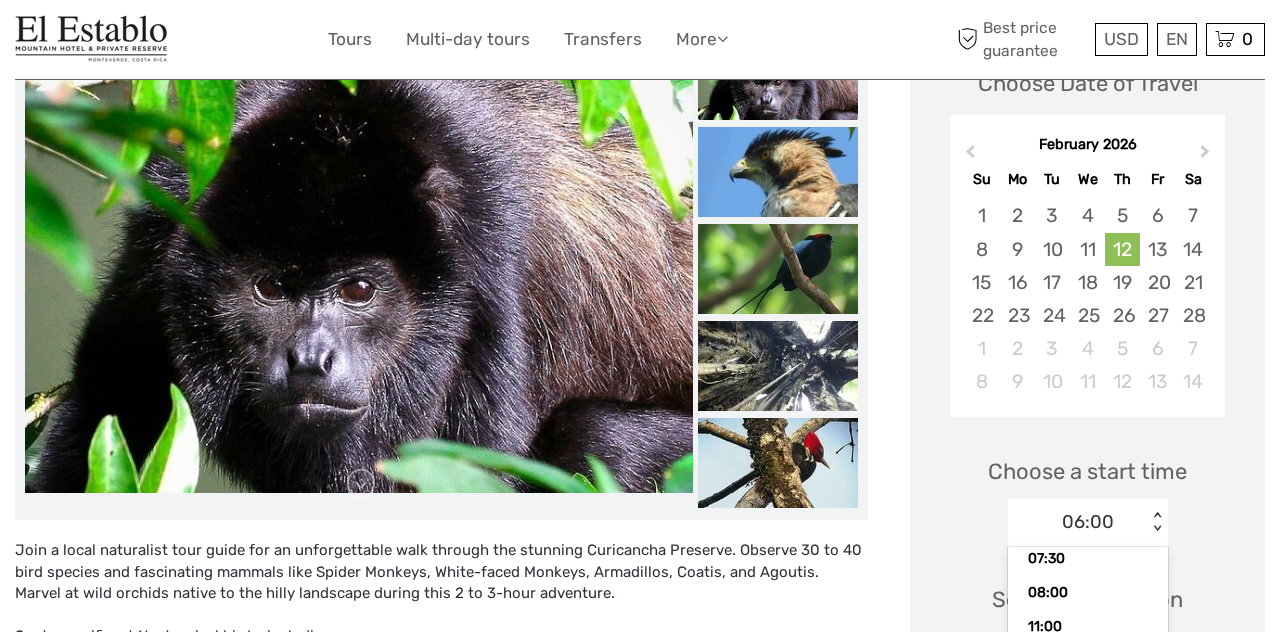 click on "11:00" at bounding box center [1088, 627] 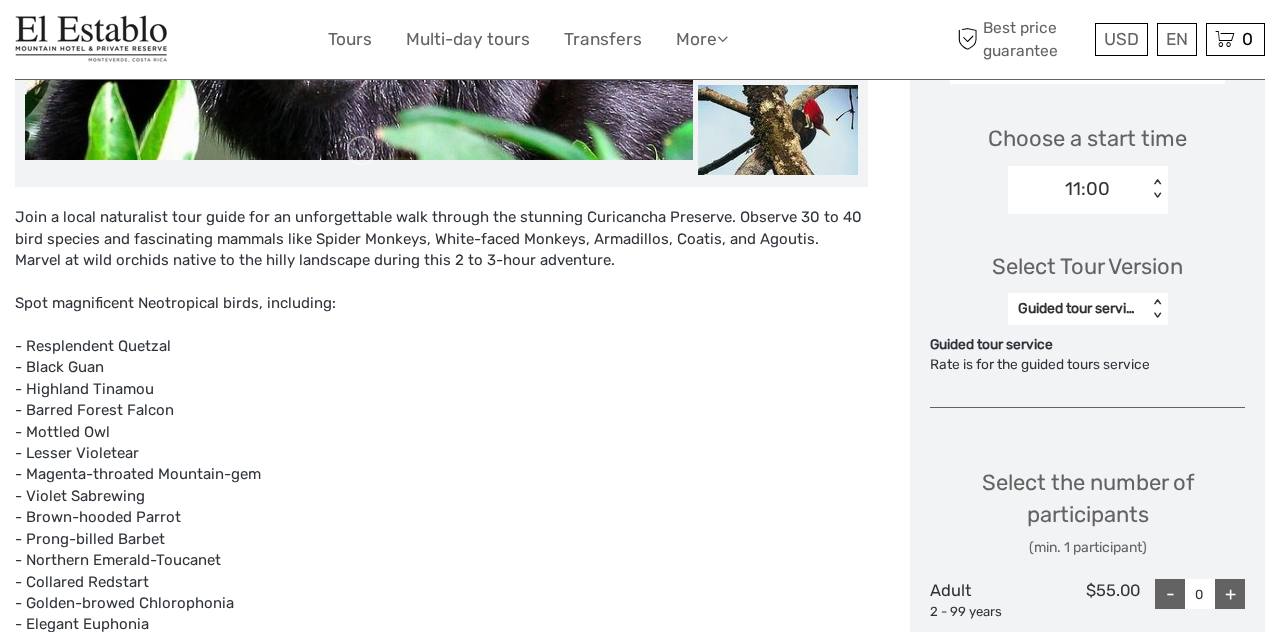scroll, scrollTop: 646, scrollLeft: 0, axis: vertical 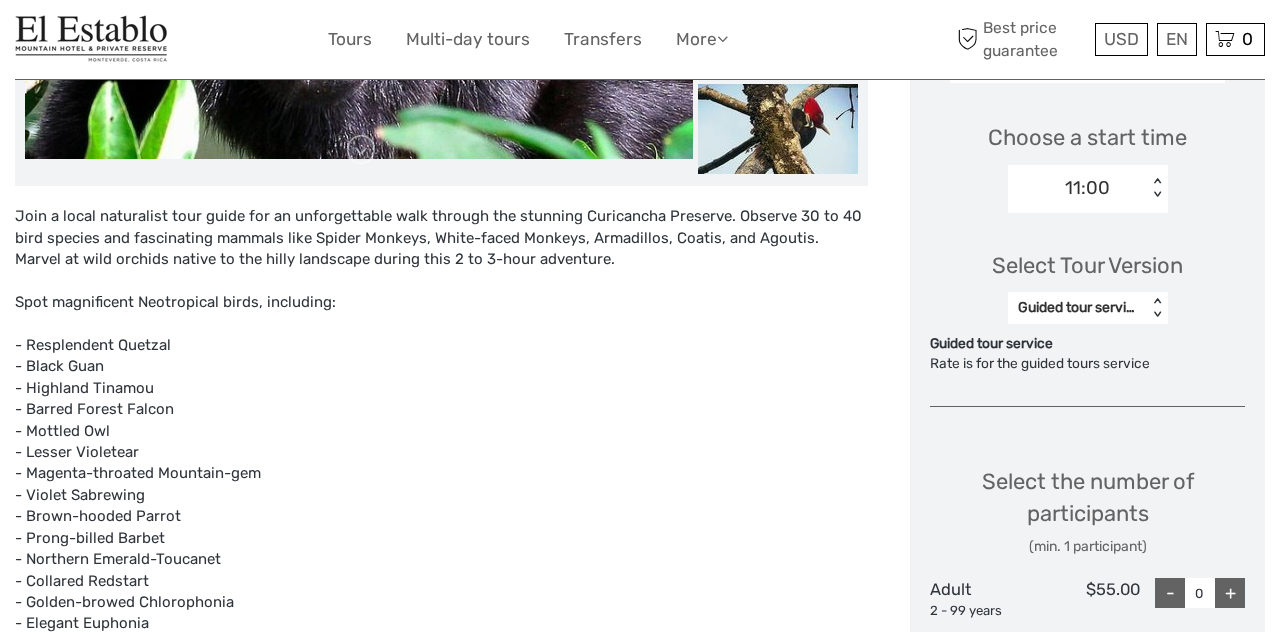 click on "+" at bounding box center [1230, 593] 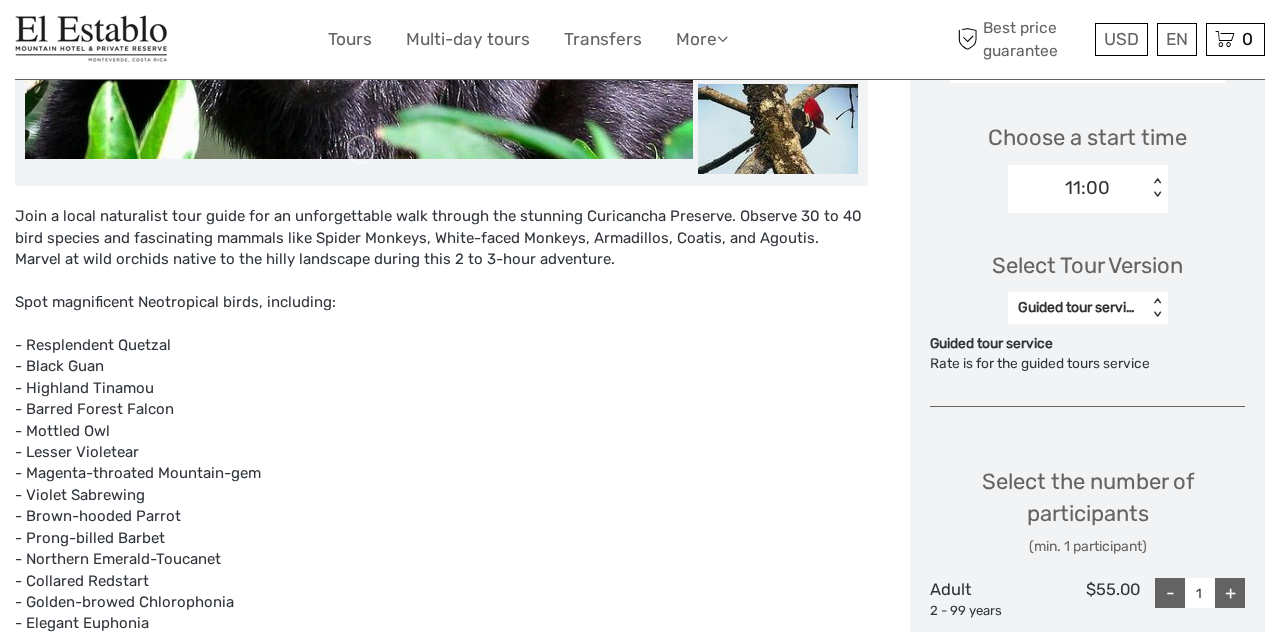 click on "+" at bounding box center [1230, 593] 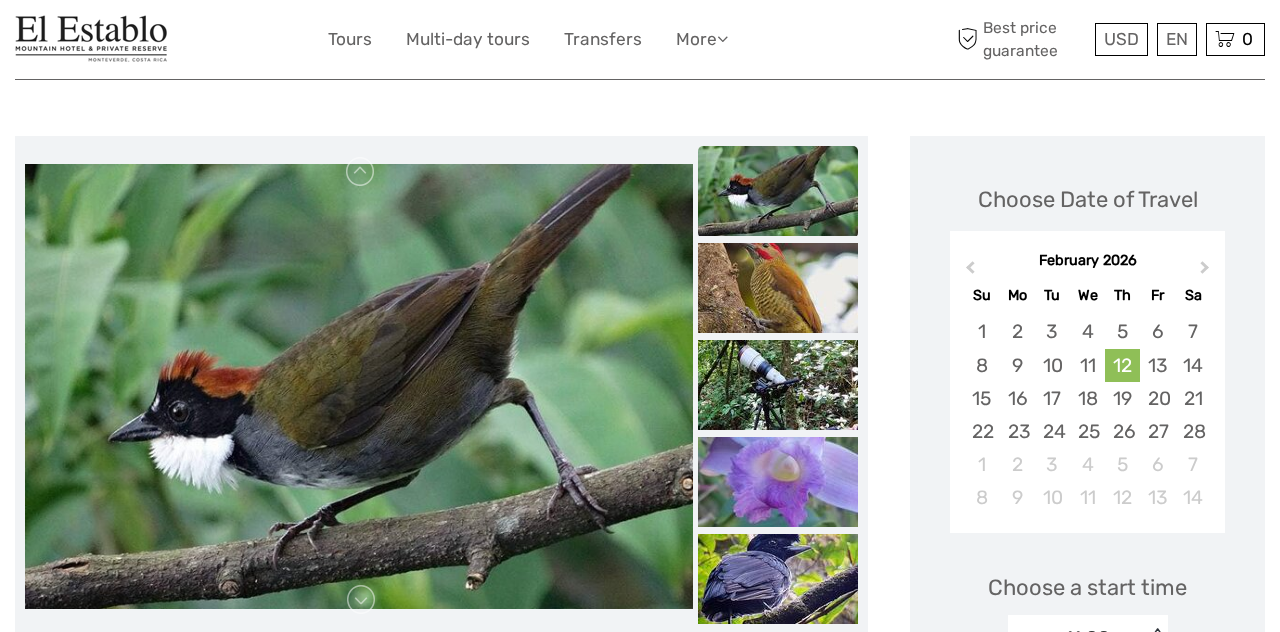 scroll, scrollTop: 0, scrollLeft: 0, axis: both 